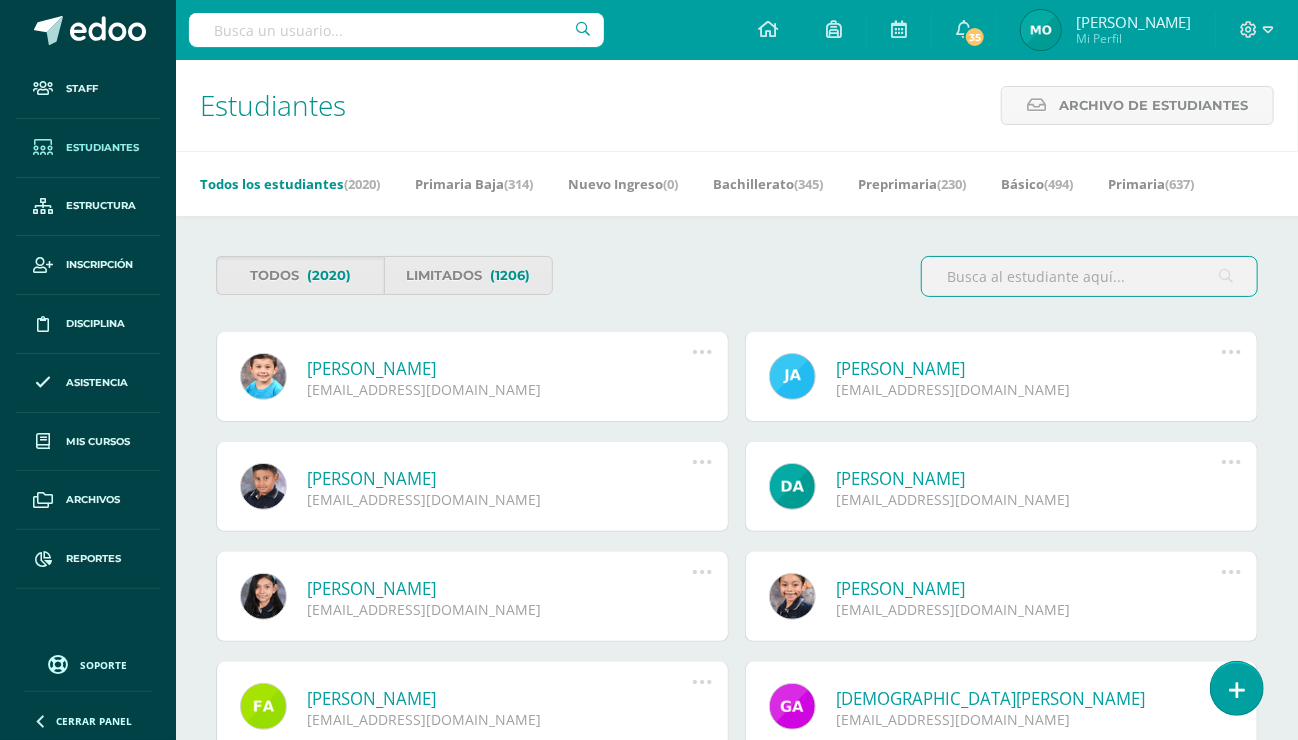 scroll, scrollTop: 0, scrollLeft: 0, axis: both 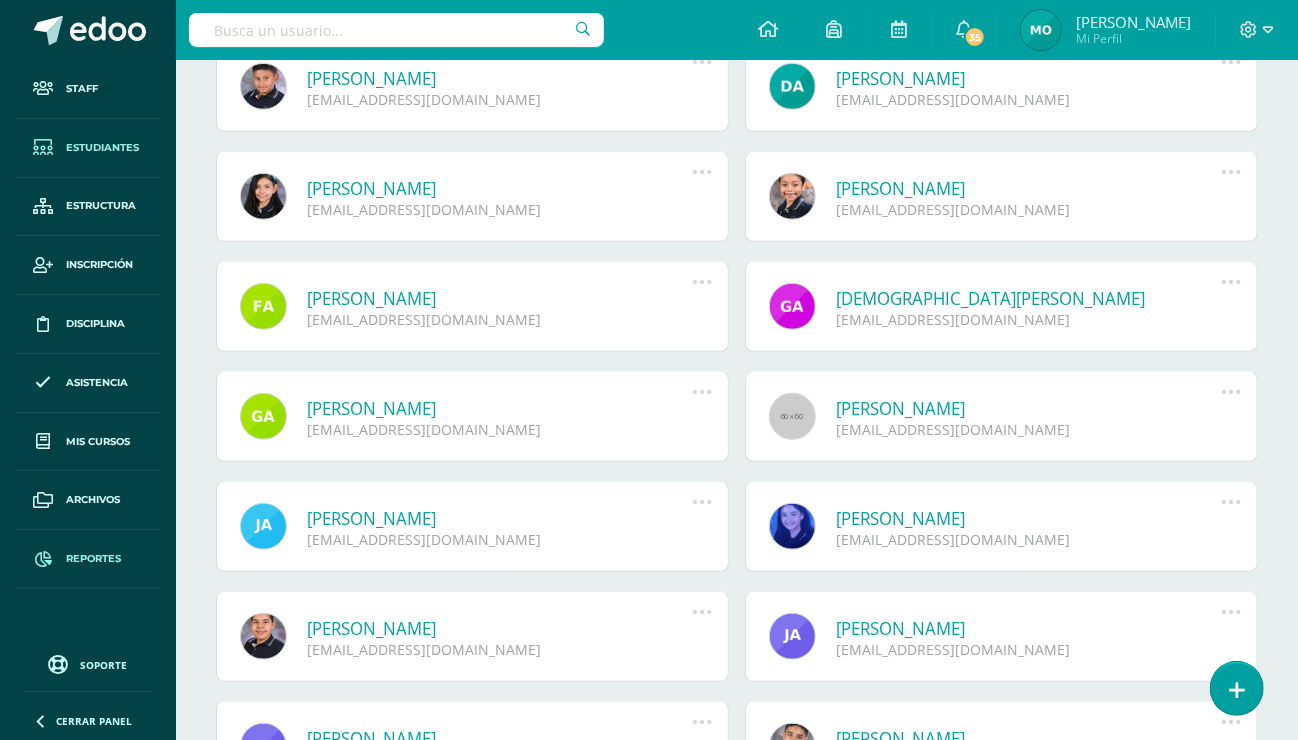 click on "Reportes" at bounding box center [93, 559] 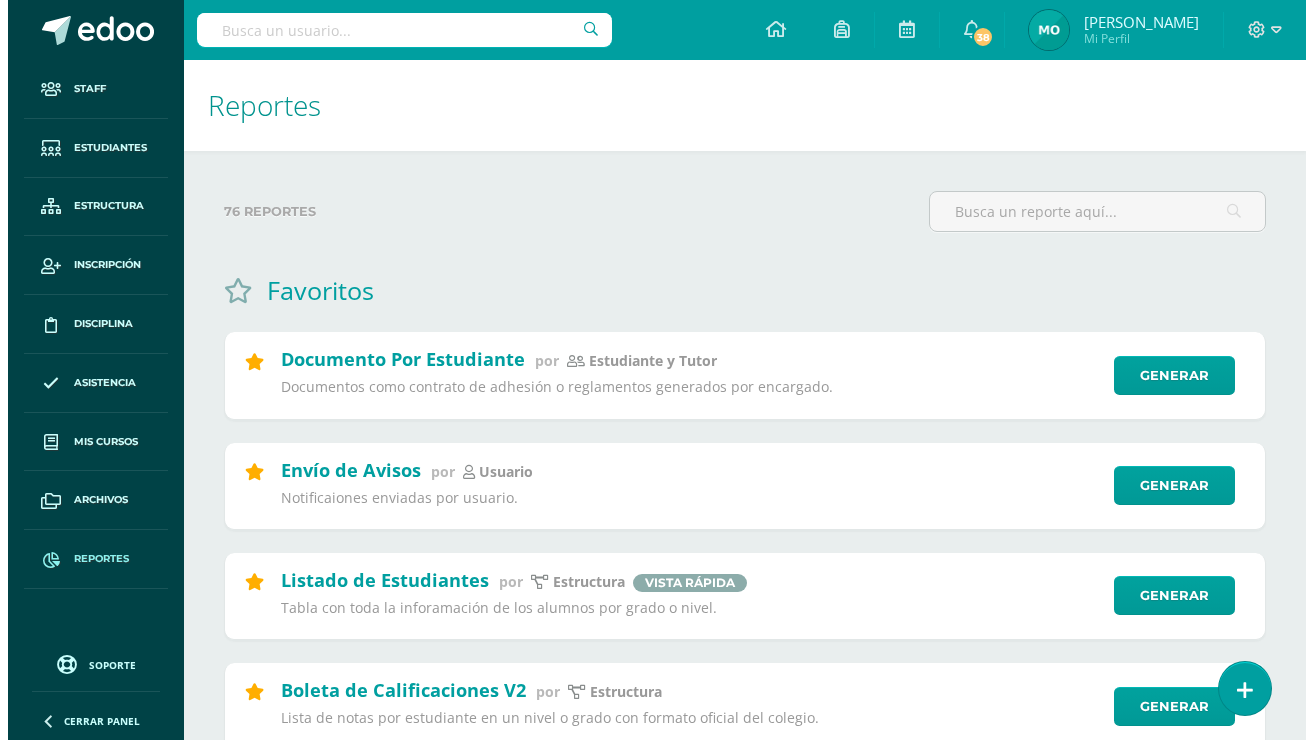 scroll, scrollTop: 0, scrollLeft: 0, axis: both 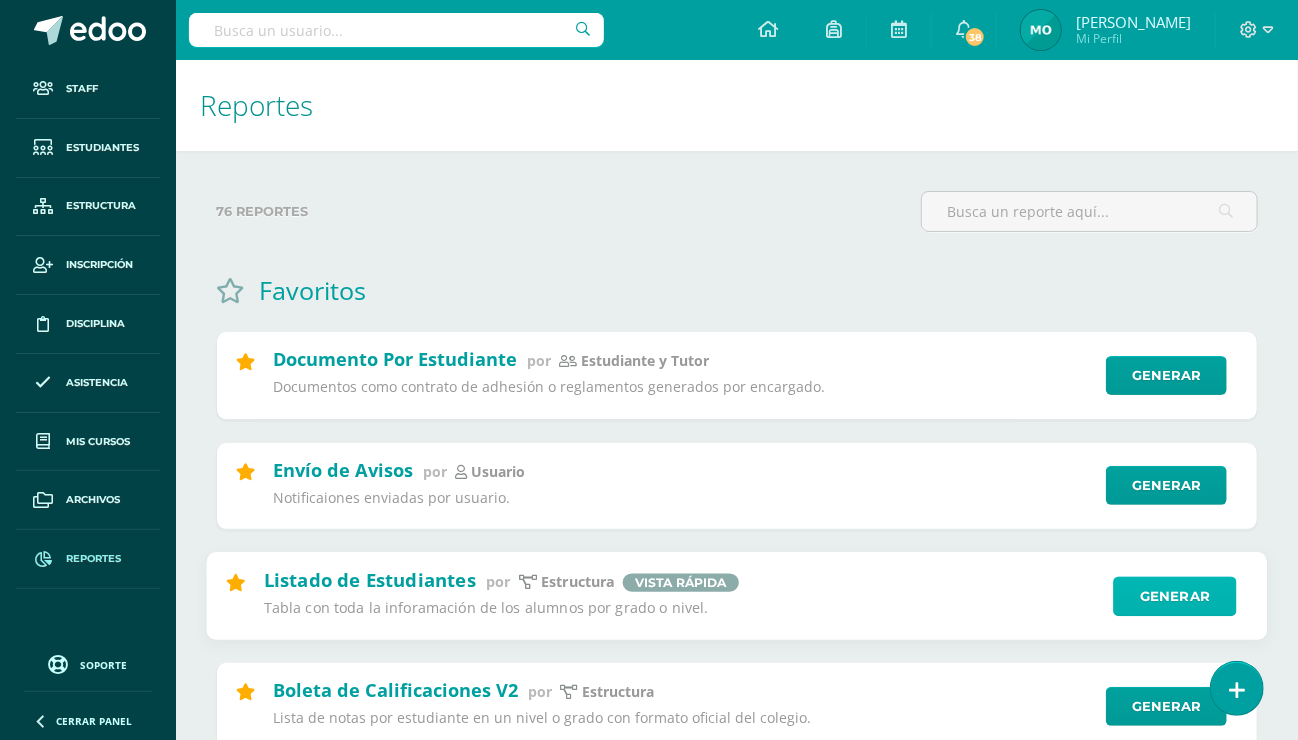 click on "Generar" at bounding box center (1174, 596) 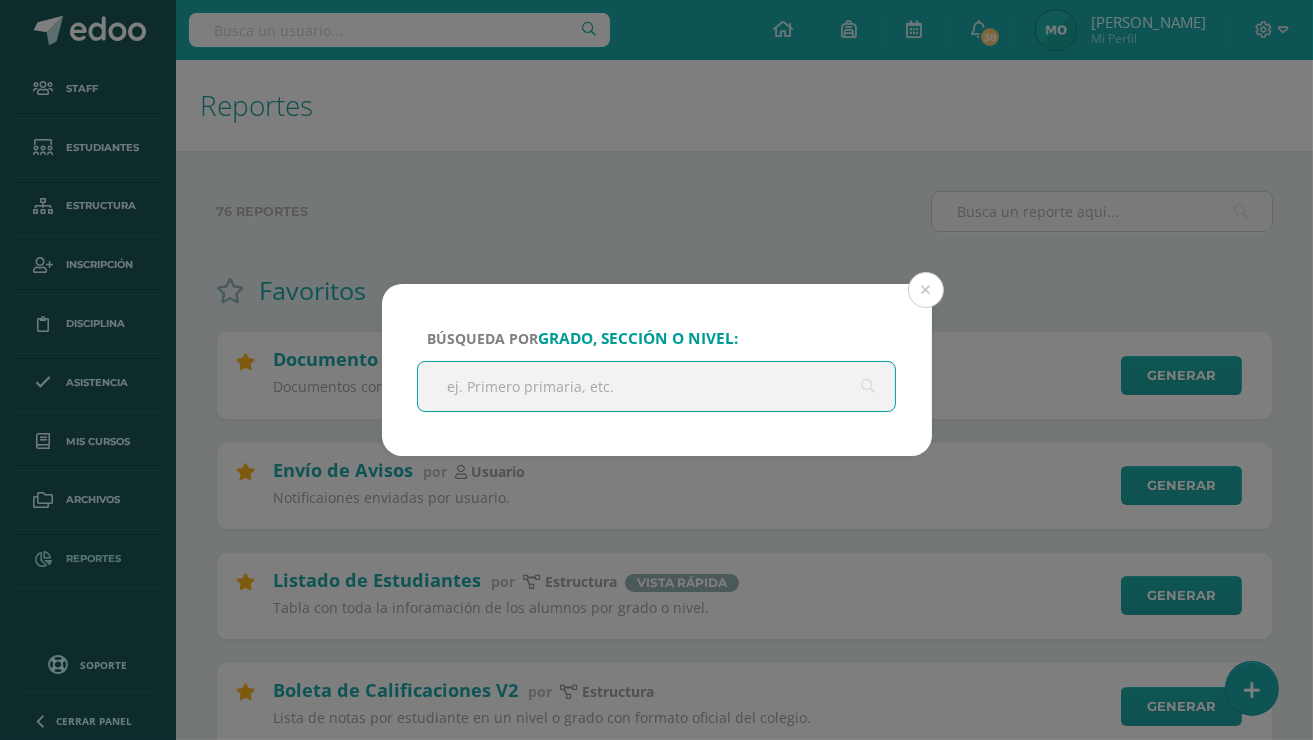scroll, scrollTop: 0, scrollLeft: 0, axis: both 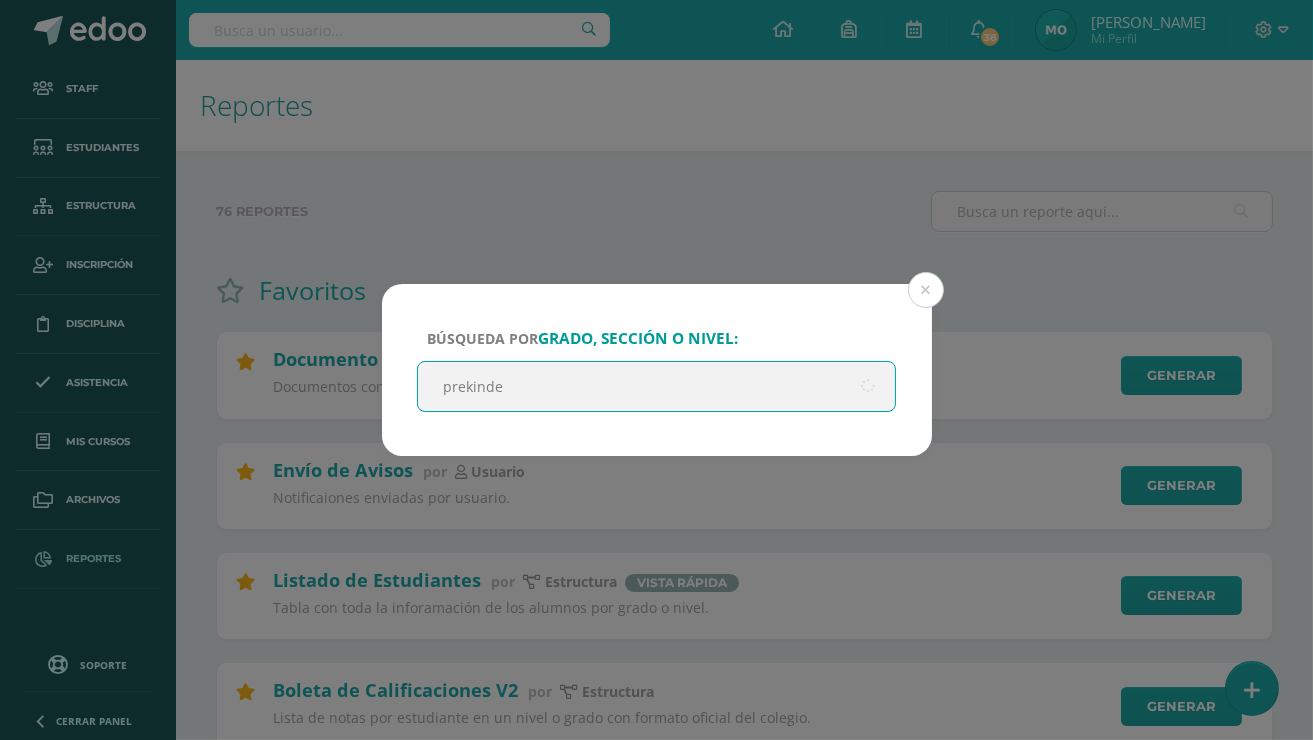 type on "prekinder" 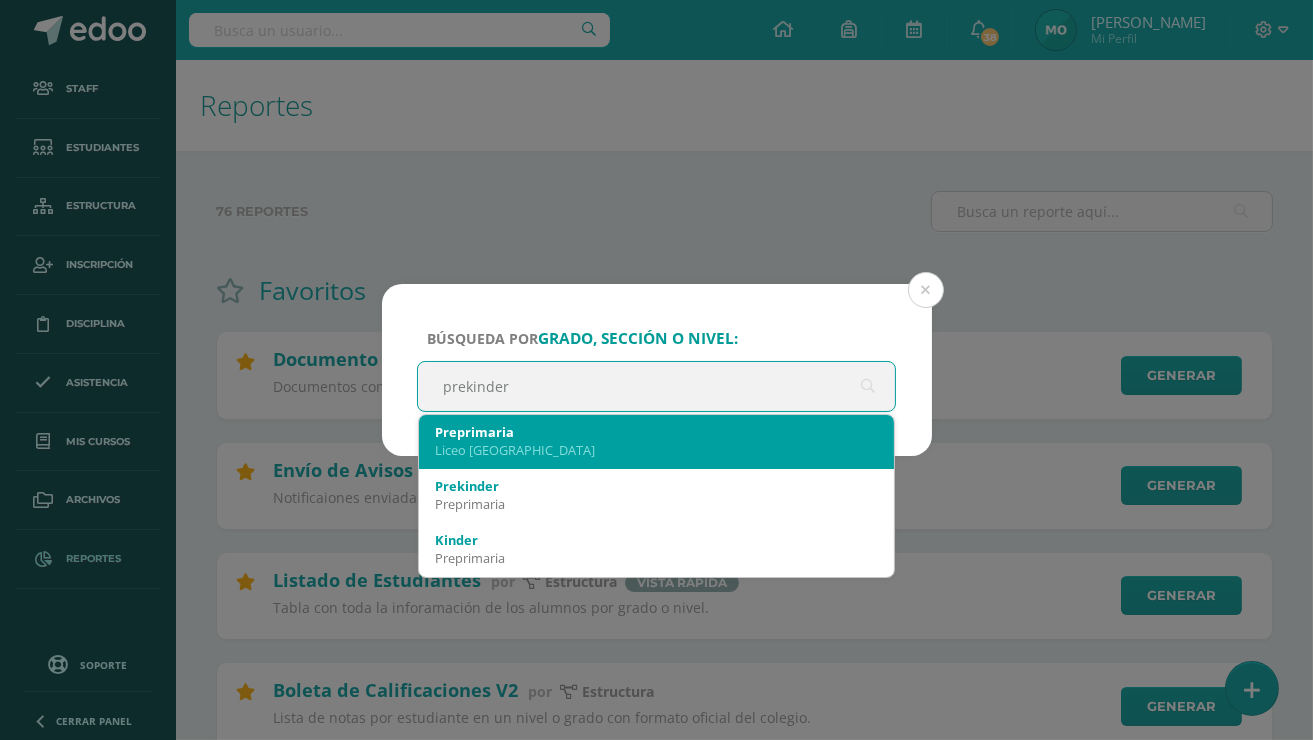 click on "Liceo [GEOGRAPHIC_DATA]" at bounding box center [657, 450] 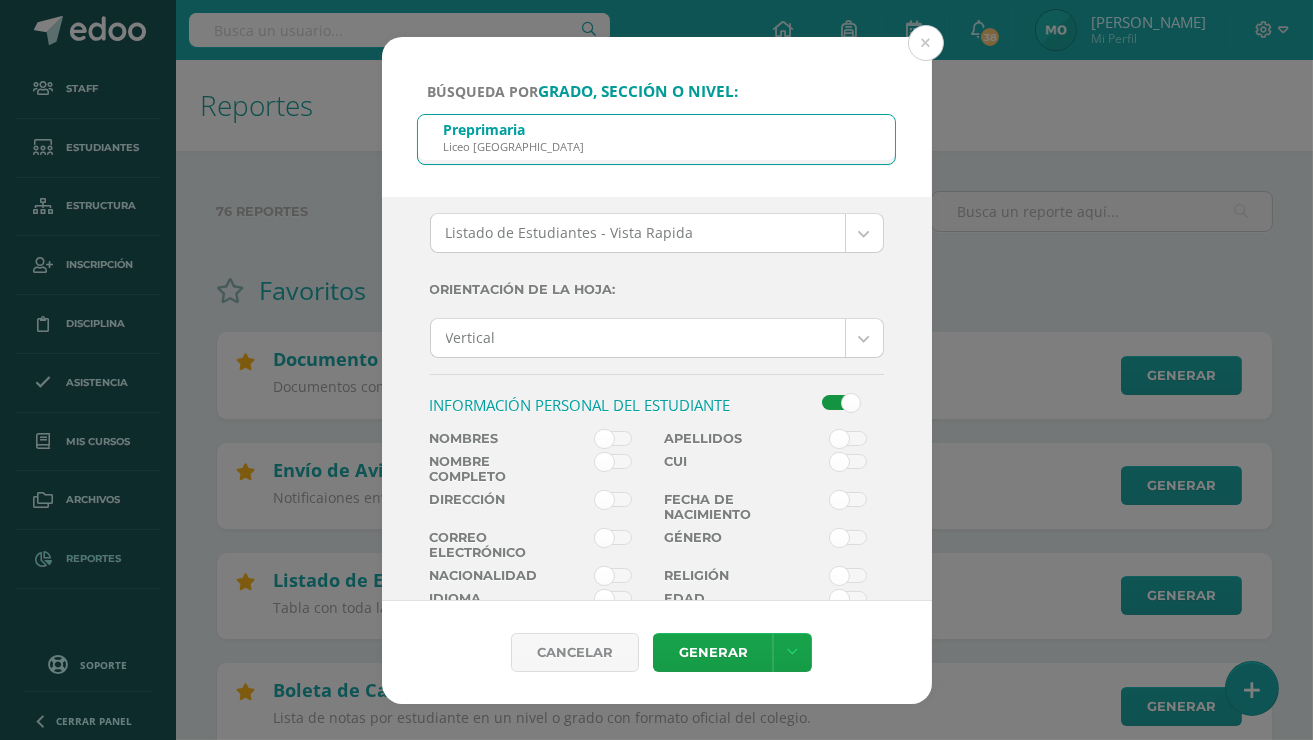 scroll, scrollTop: 200, scrollLeft: 0, axis: vertical 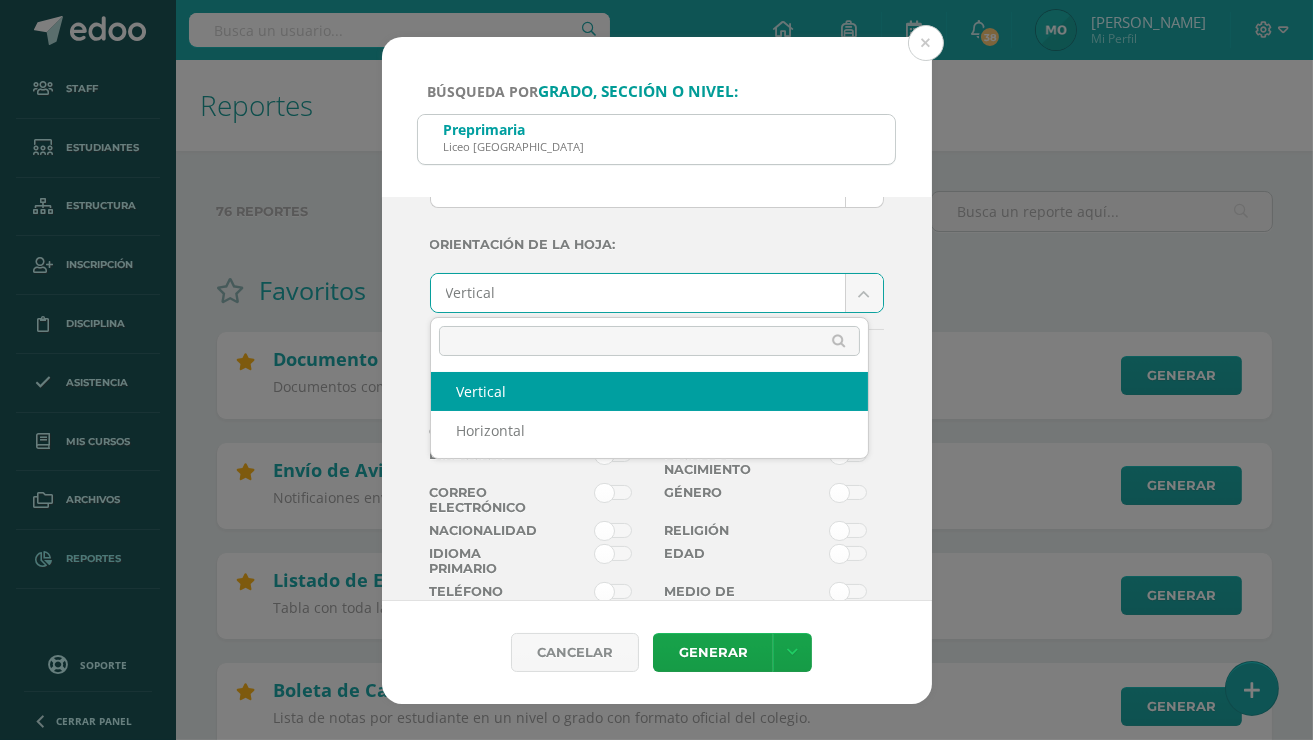 click on "Búsqueda por  grado, sección o nivel:
Preprimaria Liceo Guatemala
prekinder
Ciclo:
2025
2025
2024
2023
2022
2021
2020
2019
2018
Tema a Utilizar:
Listado de Estudiantes - Vista Rapida
---------
Listado de Estudiantes - Vista Rapida
Orientación de la hoja:
Vertical
Vertical
[GEOGRAPHIC_DATA]
Información Personal del Estudiante
Nombres
Apellidos
Nombre Completo
CUI
RH" at bounding box center (656, 4404) 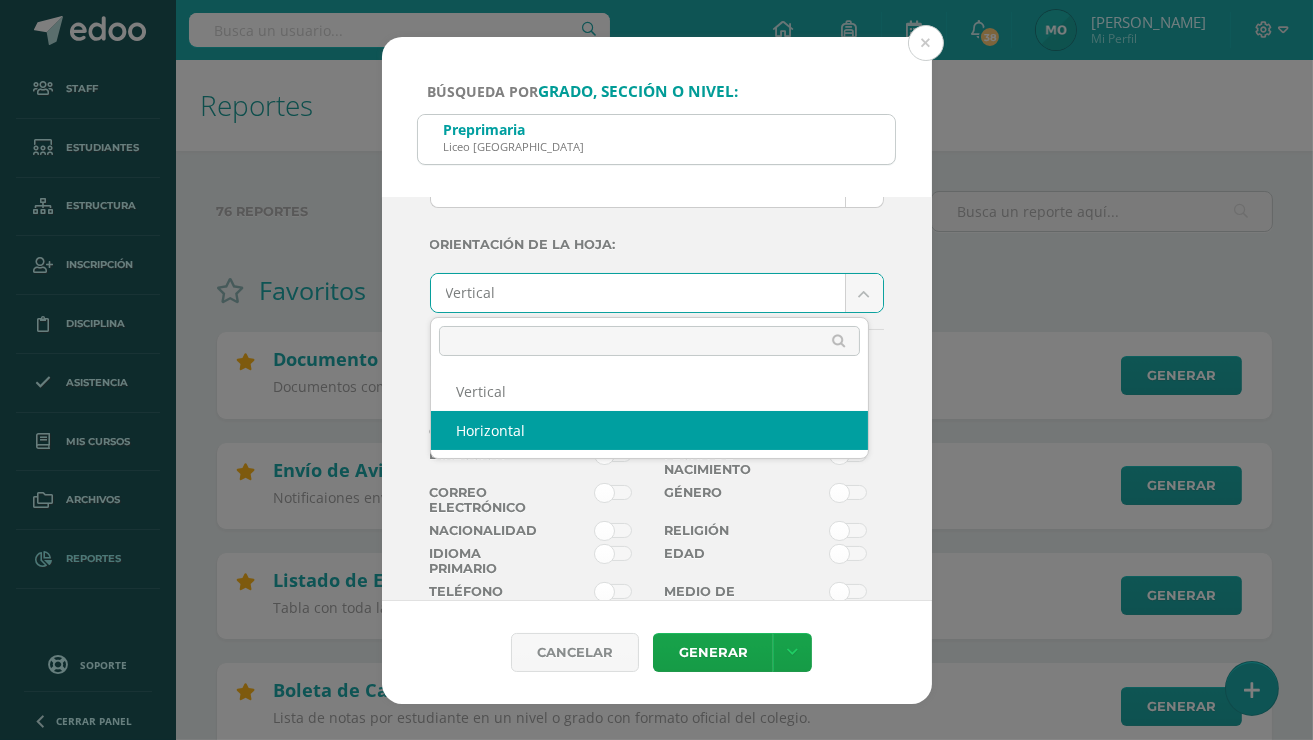 select on "landscape" 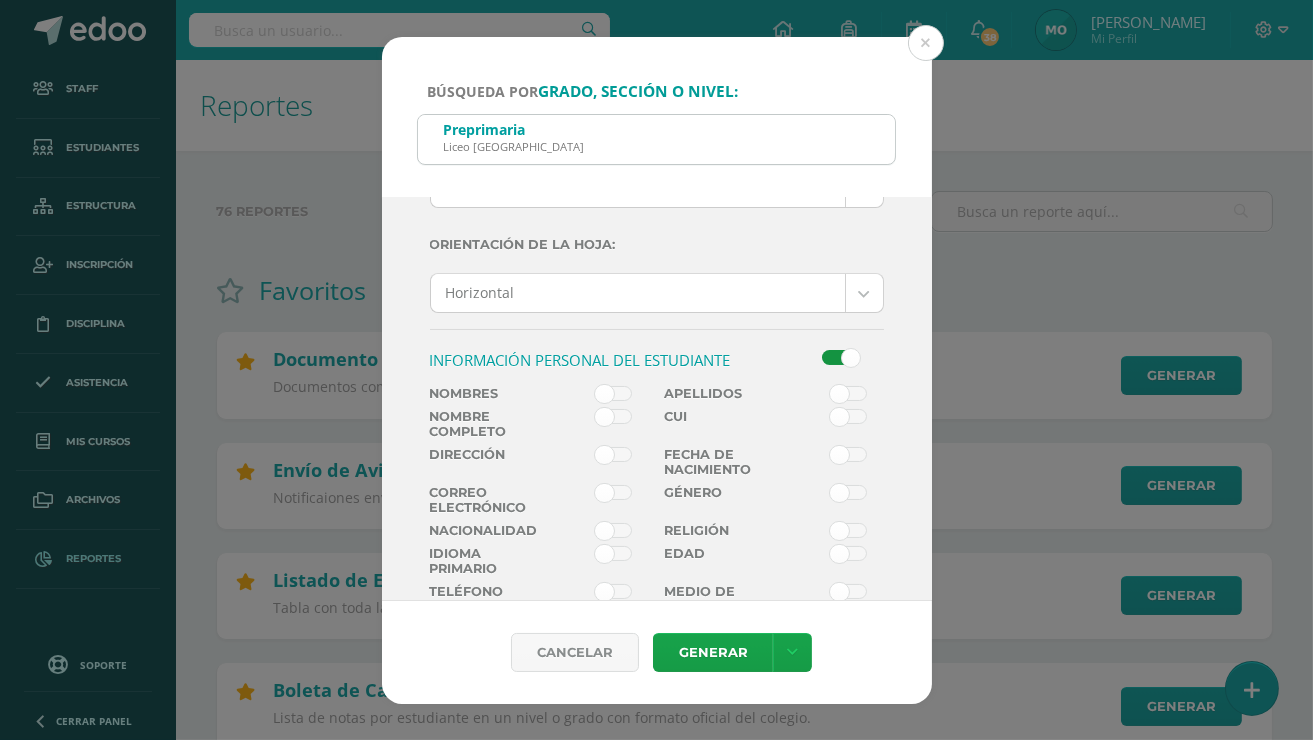click at bounding box center (613, 417) 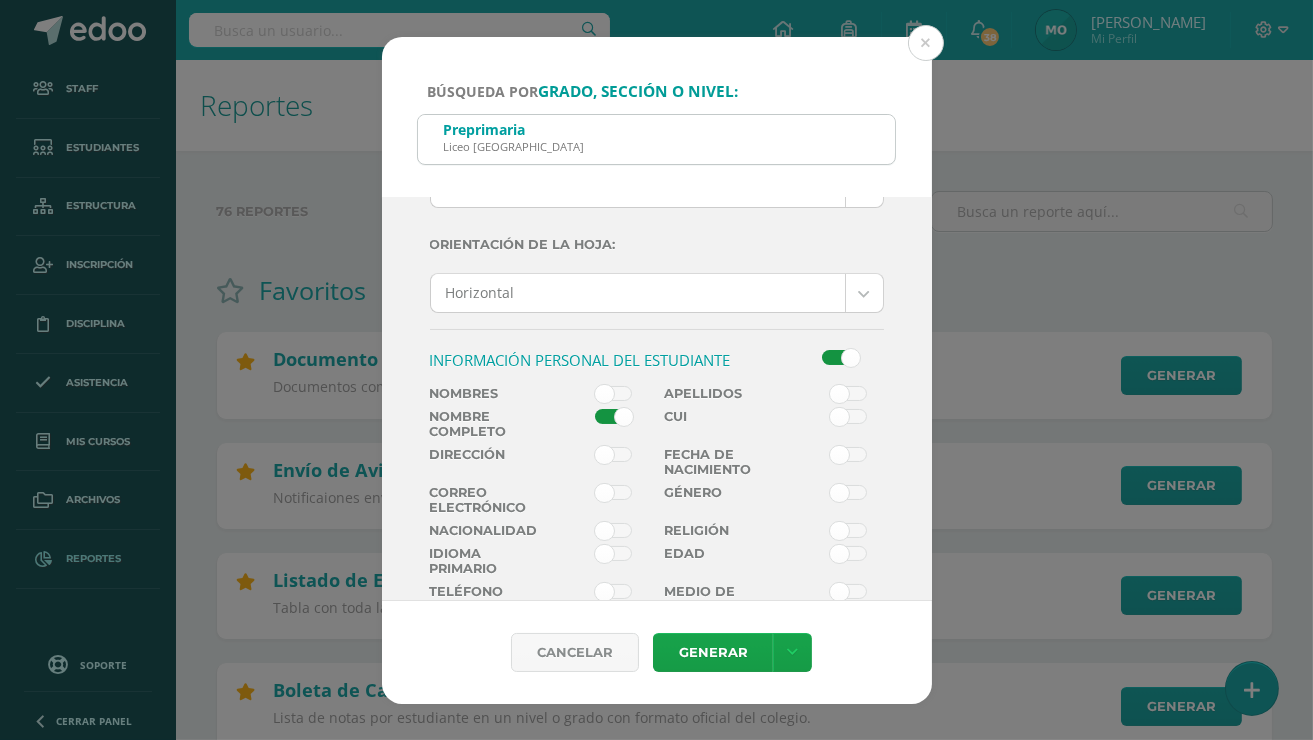 click at bounding box center [613, 417] 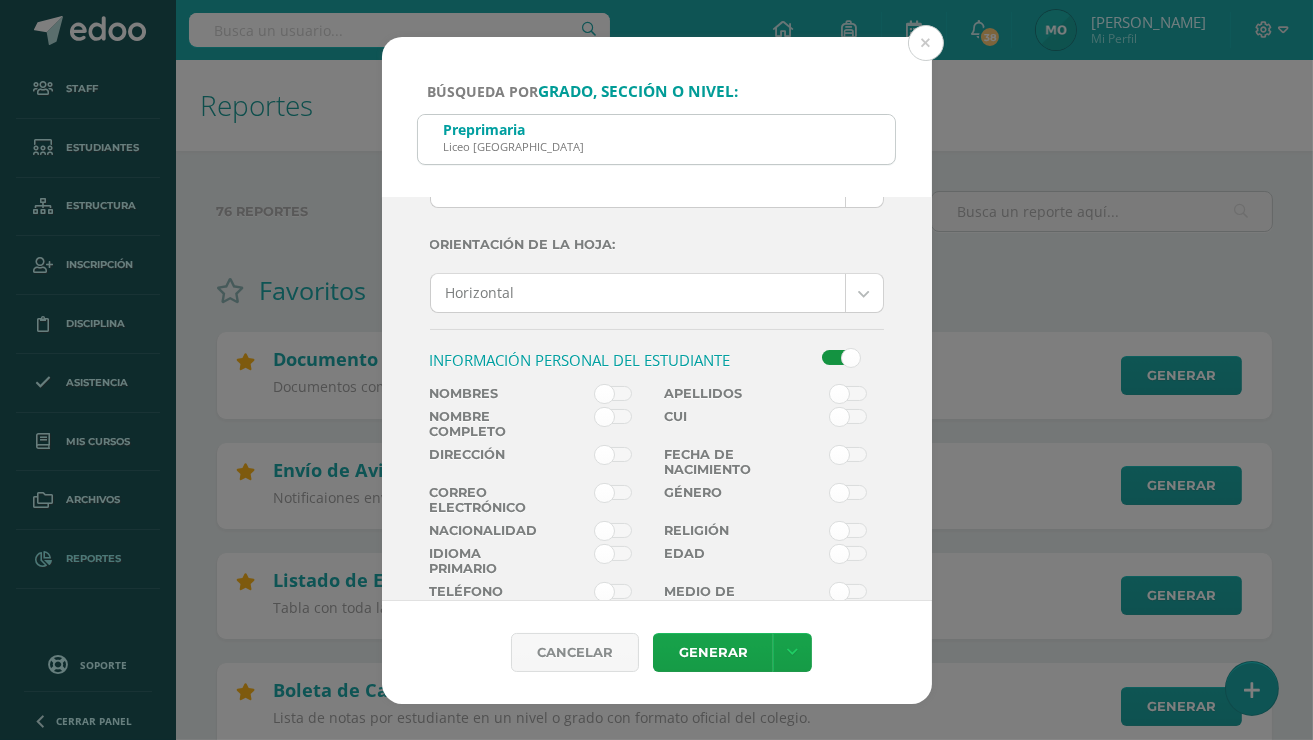 click at bounding box center [613, 394] 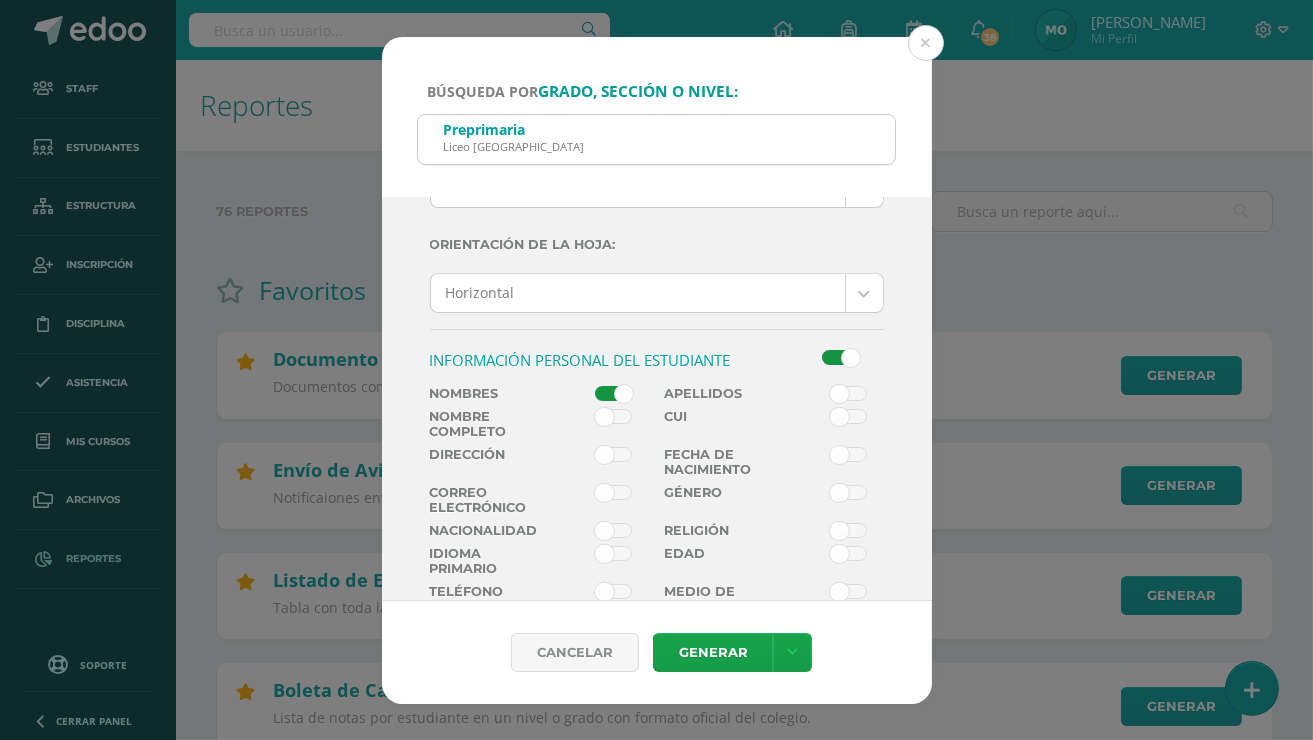click at bounding box center (848, 394) 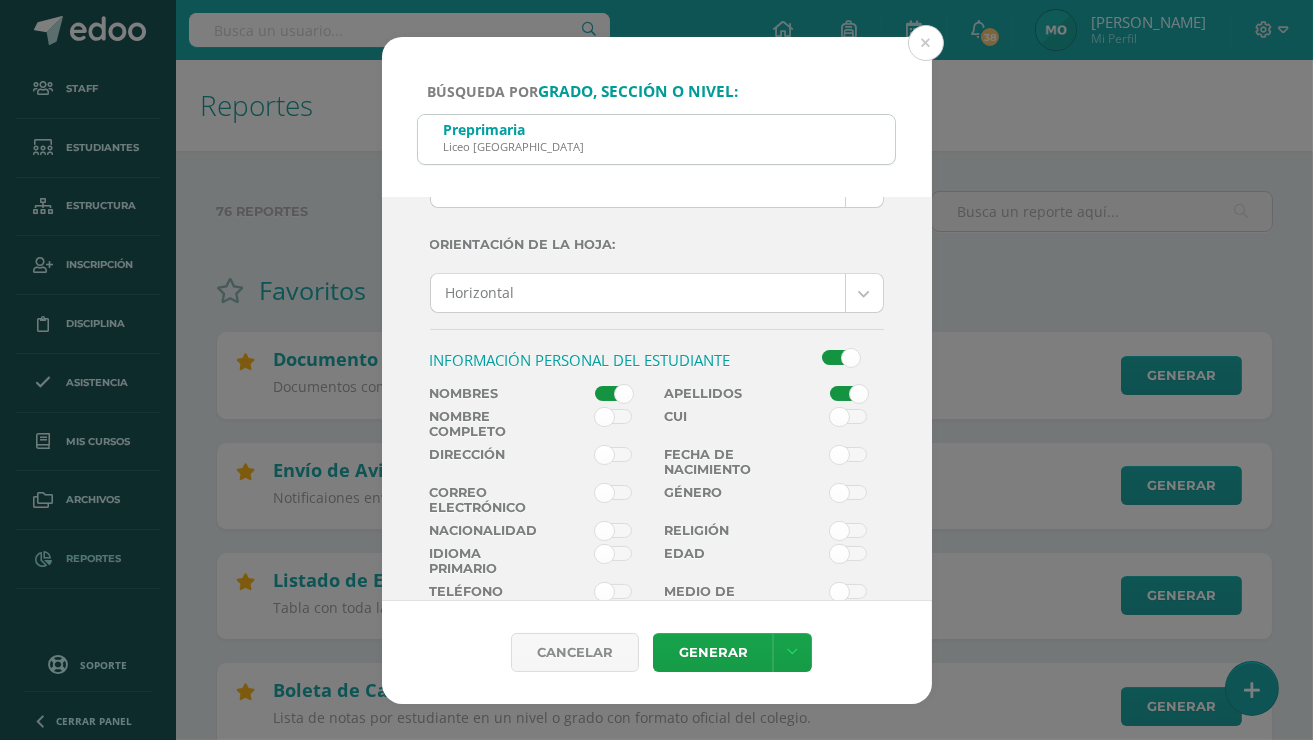 click at bounding box center [598, 428] 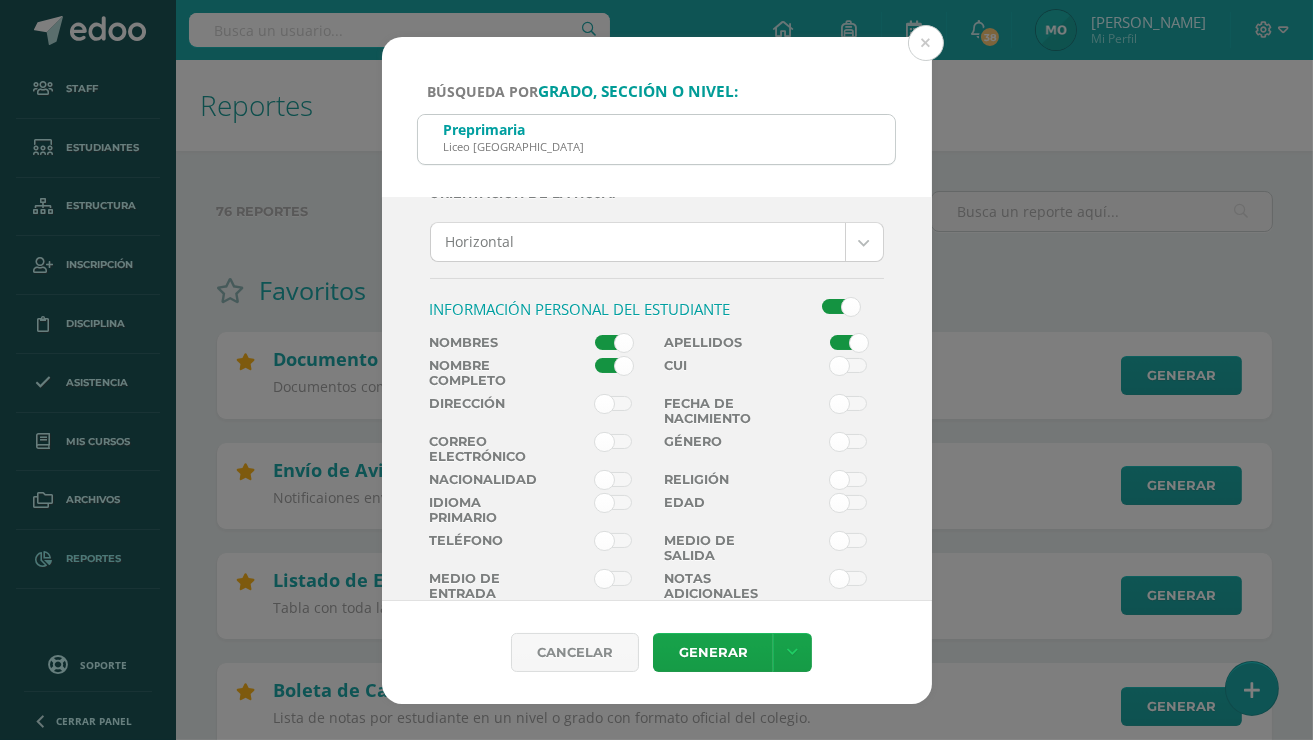 scroll, scrollTop: 300, scrollLeft: 0, axis: vertical 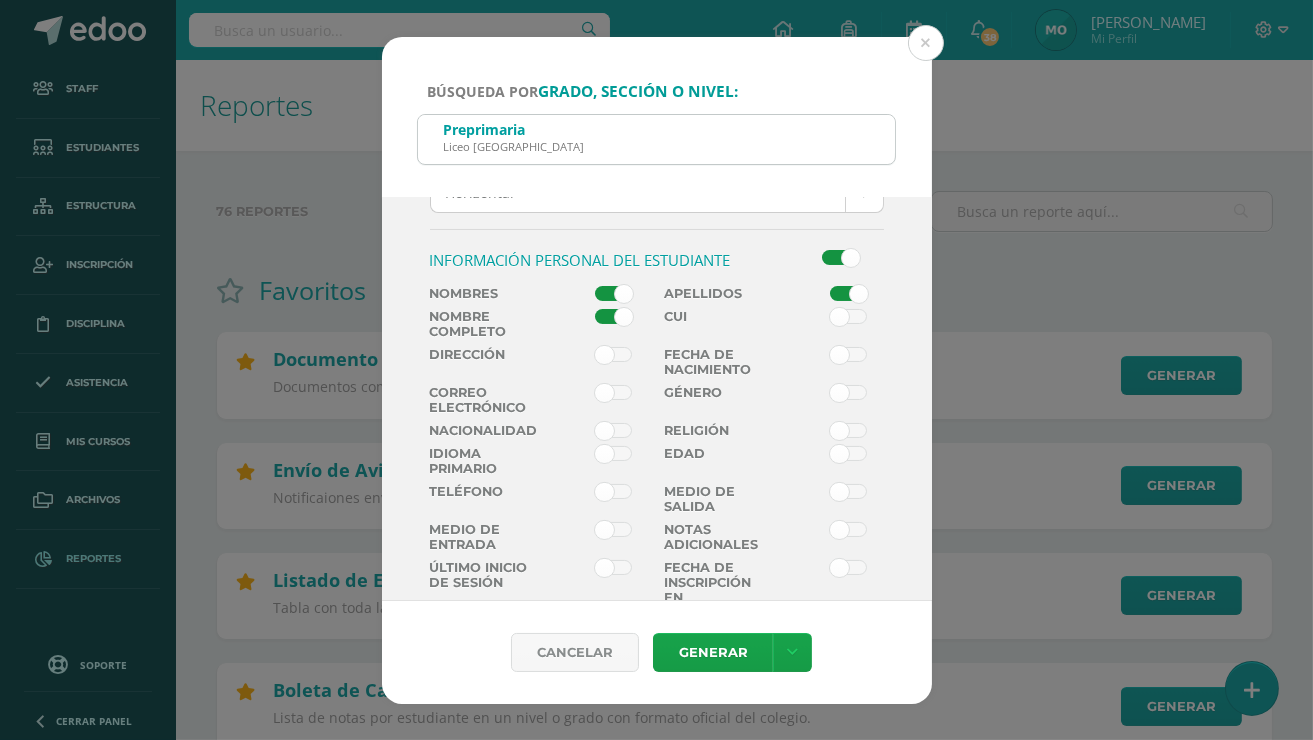 click at bounding box center (848, 393) 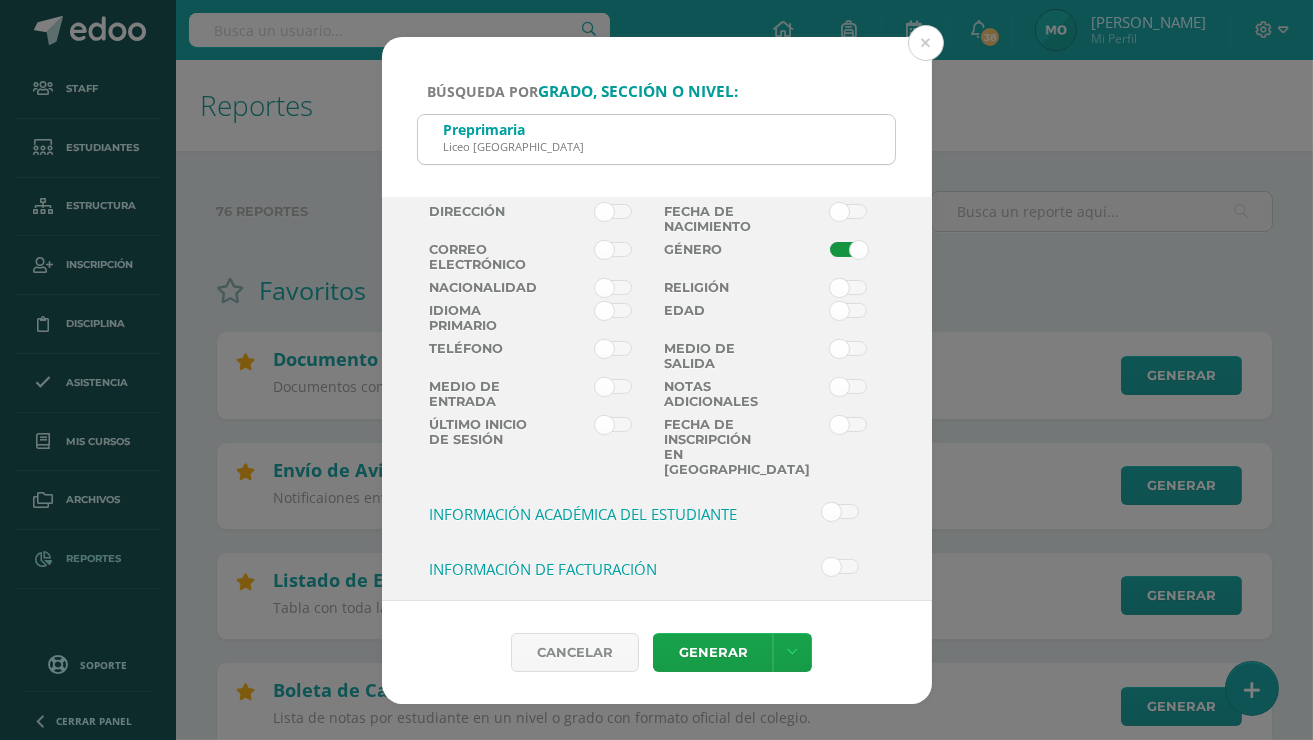 scroll, scrollTop: 500, scrollLeft: 0, axis: vertical 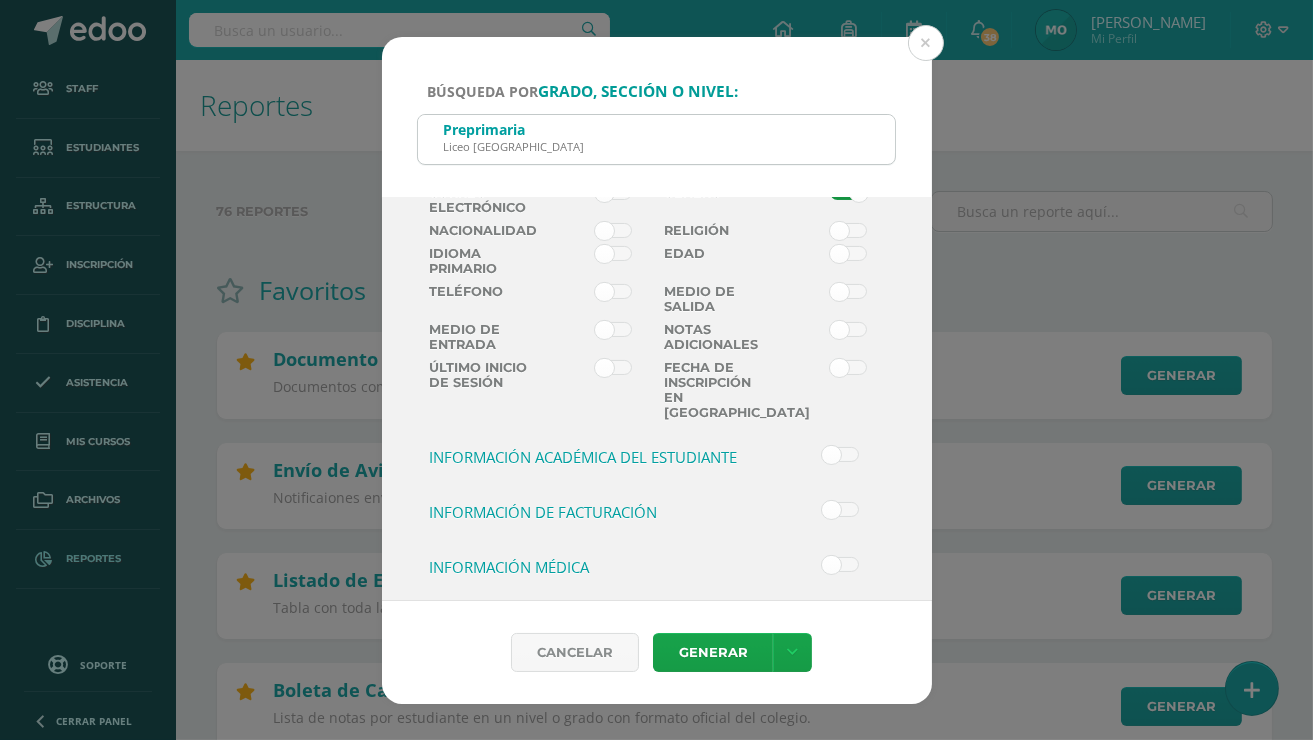 click at bounding box center [613, 292] 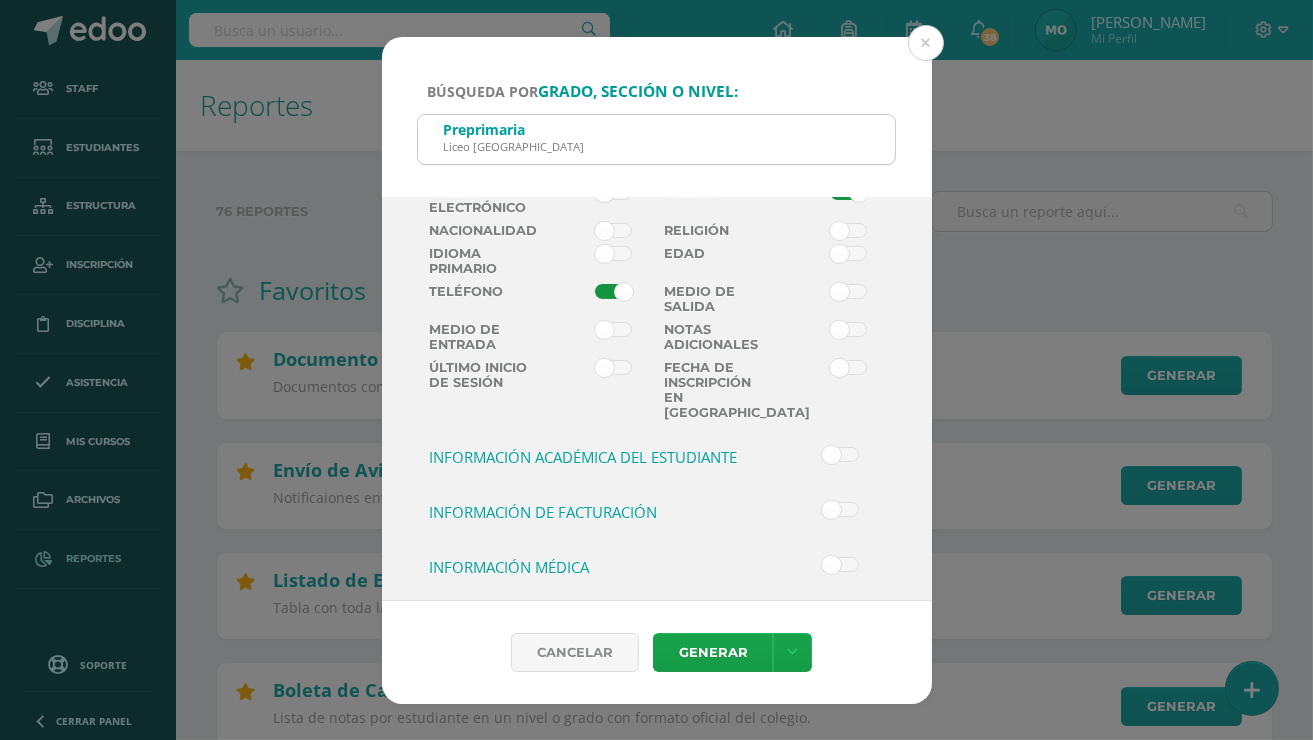 click at bounding box center (840, 455) 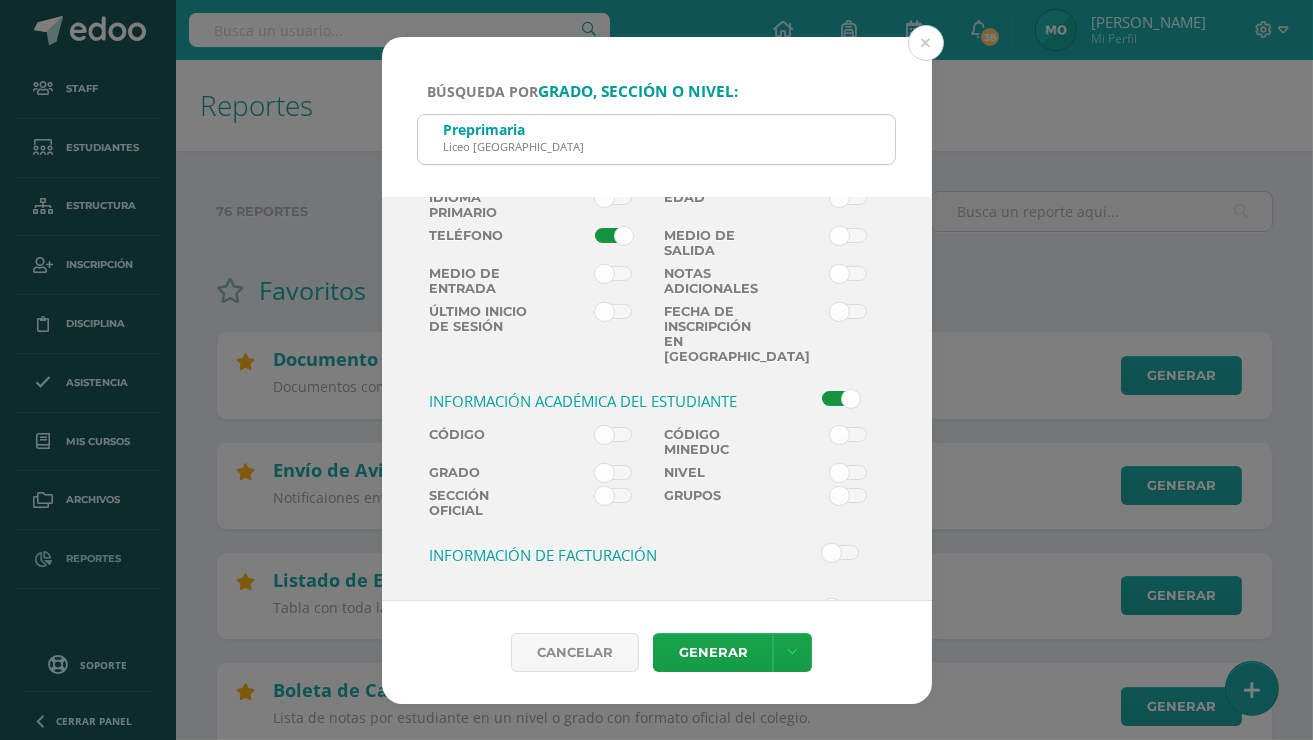 scroll, scrollTop: 600, scrollLeft: 0, axis: vertical 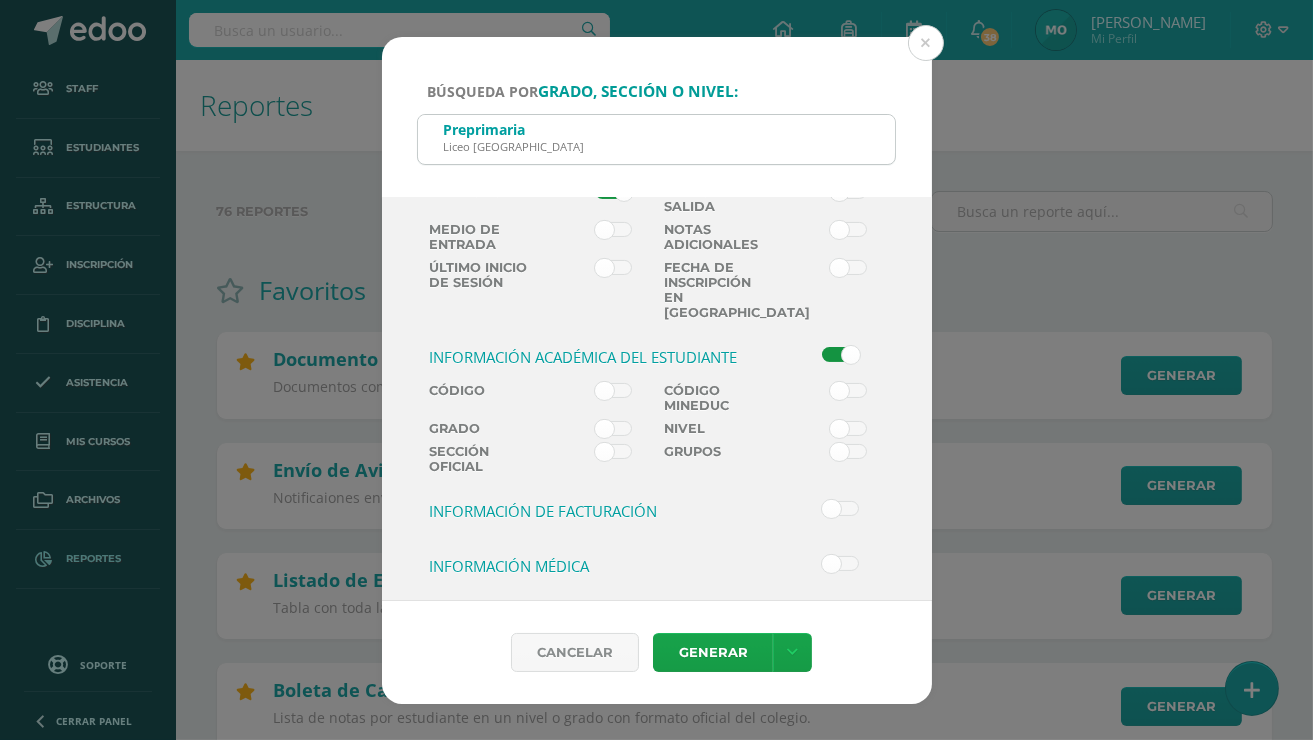click at bounding box center (613, 391) 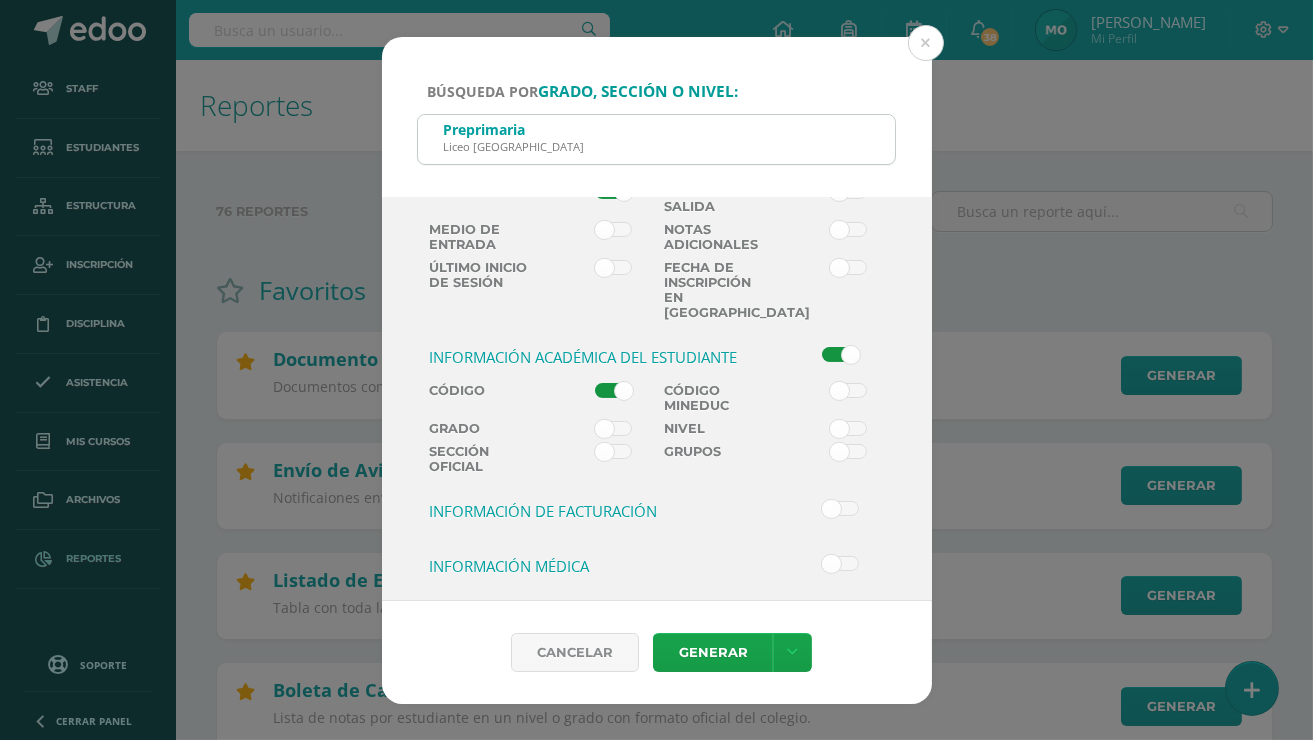 click at bounding box center (848, 391) 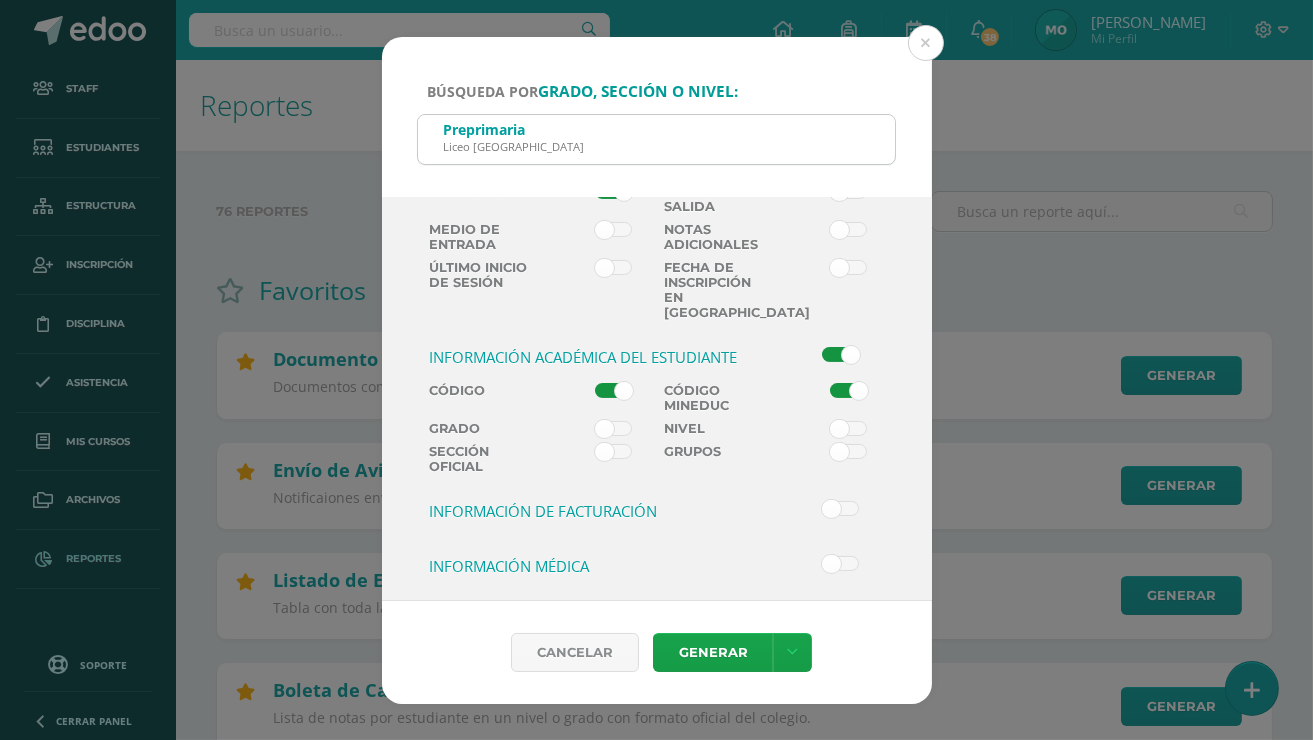 scroll, scrollTop: 660, scrollLeft: 0, axis: vertical 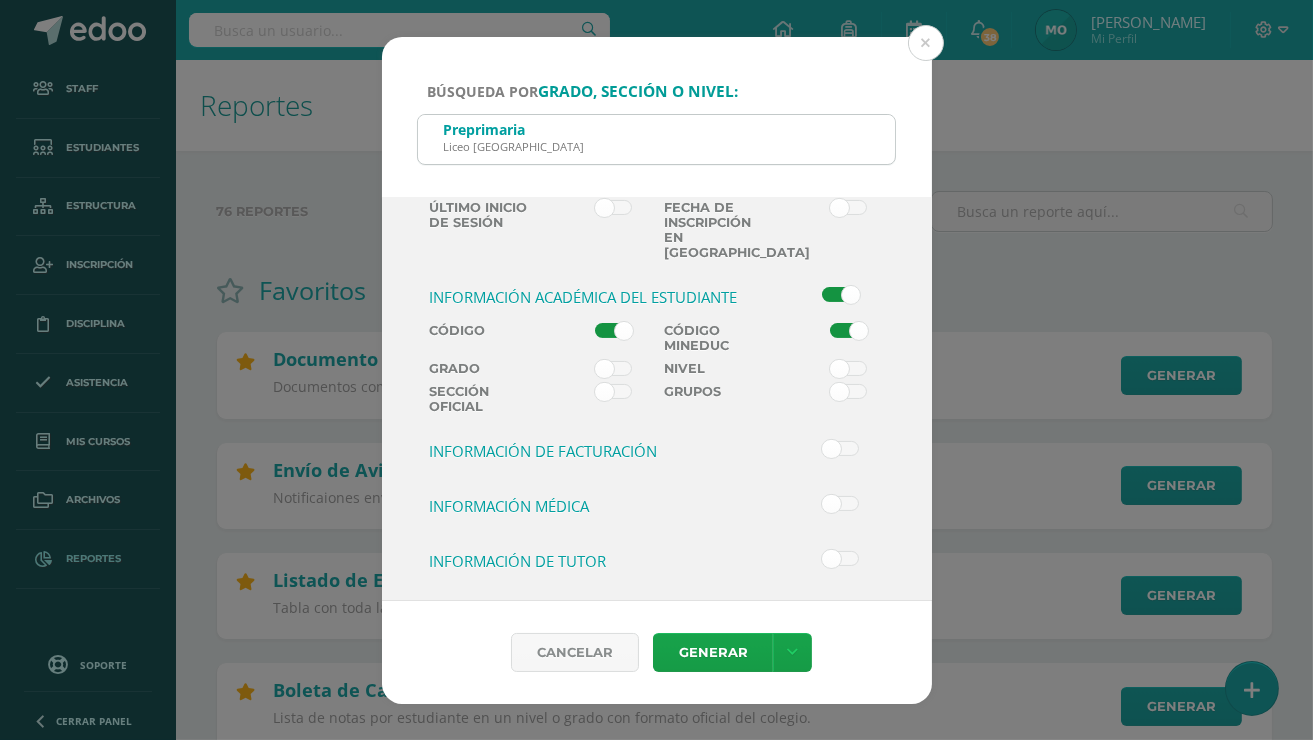 click at bounding box center (840, 559) 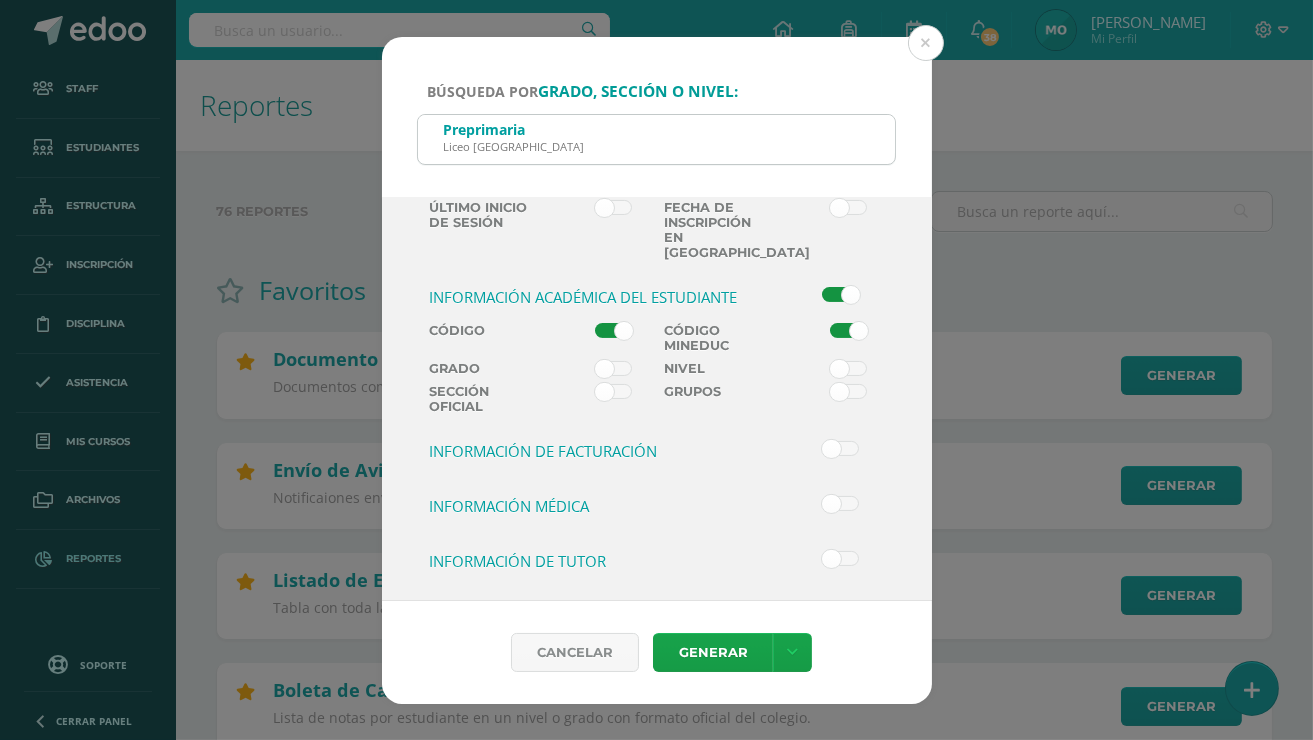 click at bounding box center [0, 0] 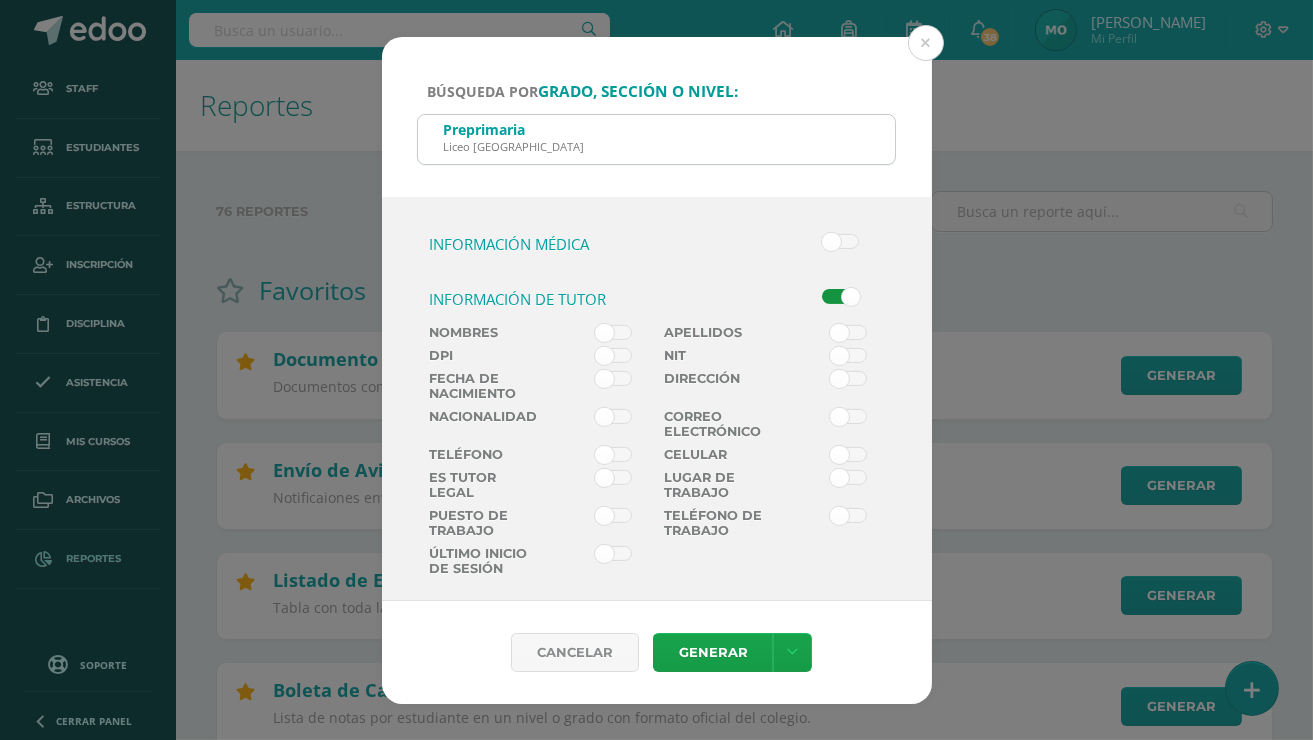 scroll, scrollTop: 942, scrollLeft: 0, axis: vertical 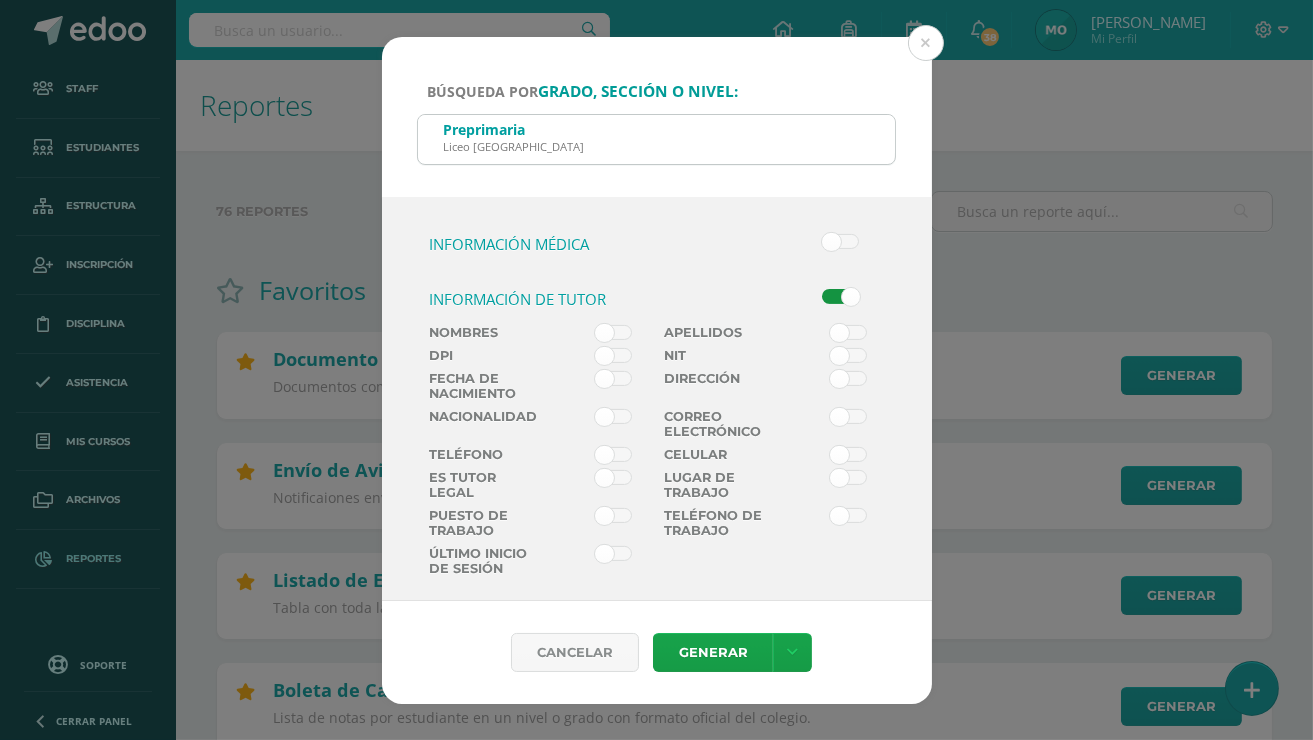 click at bounding box center [613, 333] 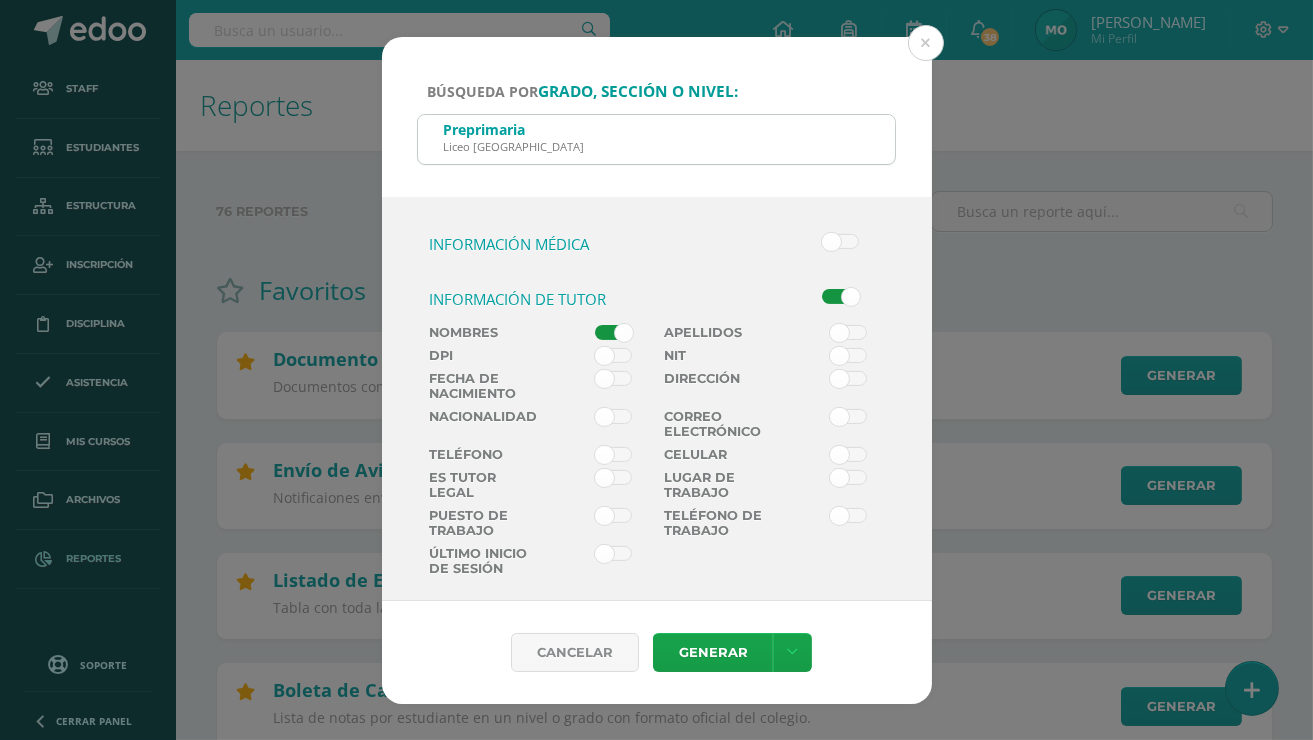 click at bounding box center (848, 333) 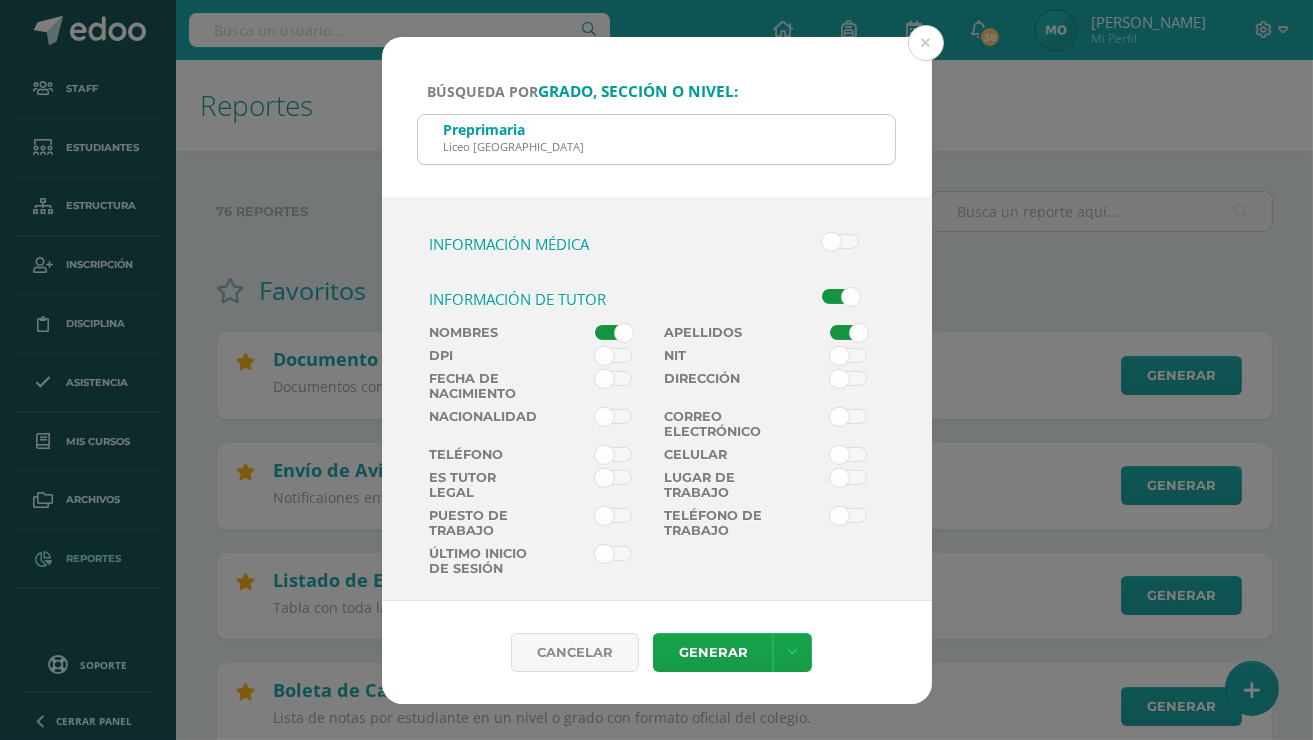click at bounding box center [848, 379] 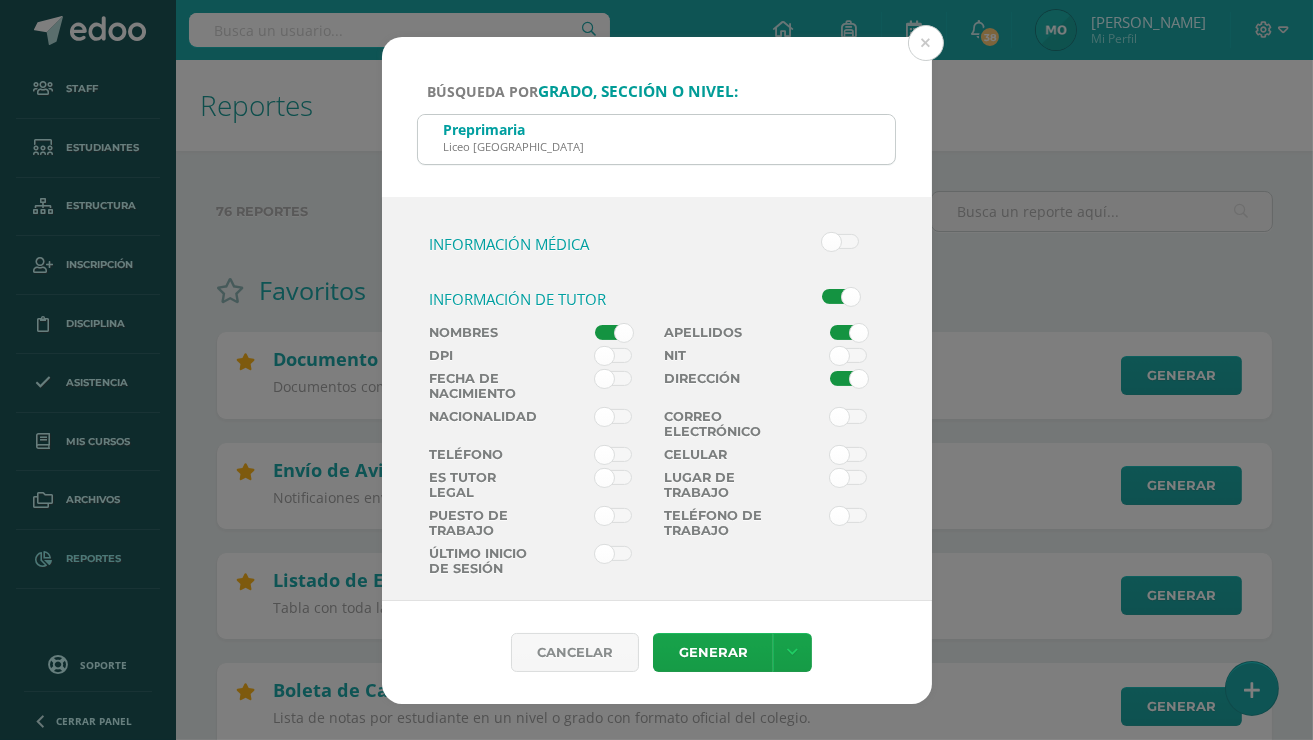 click at bounding box center (833, 428) 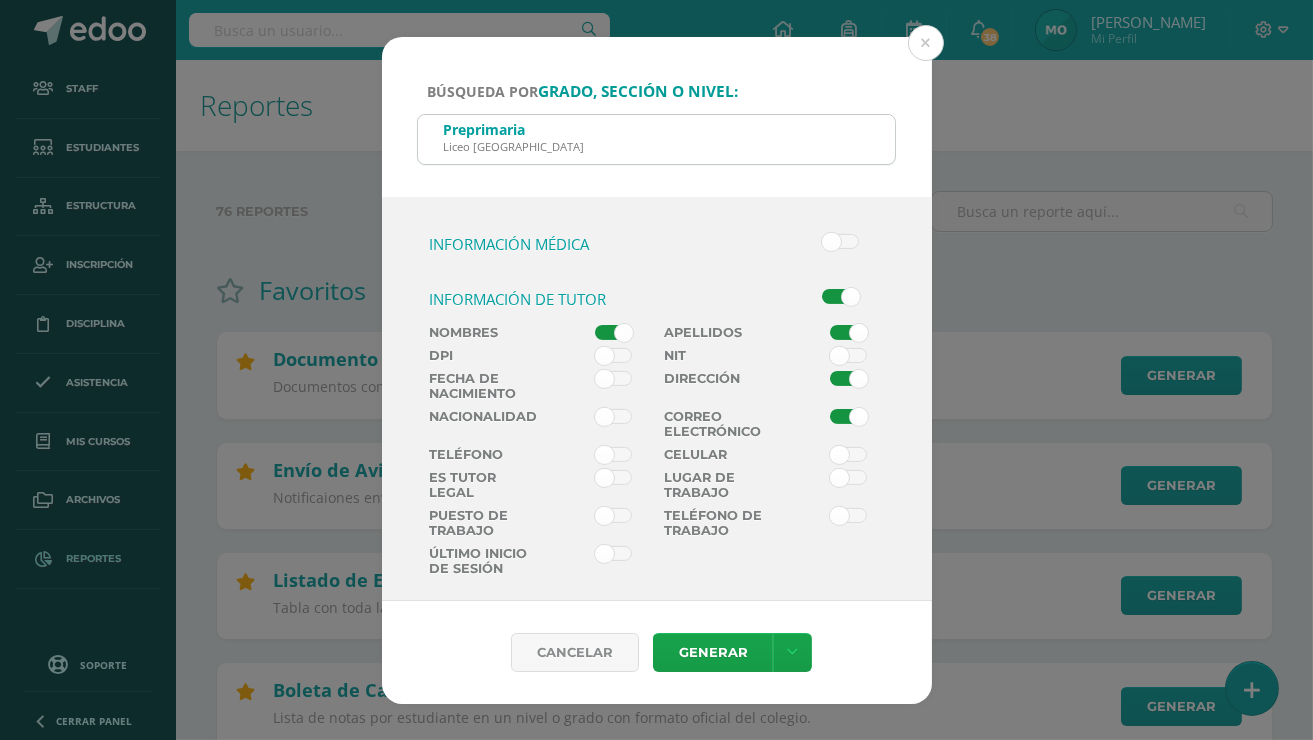 click at bounding box center [613, 455] 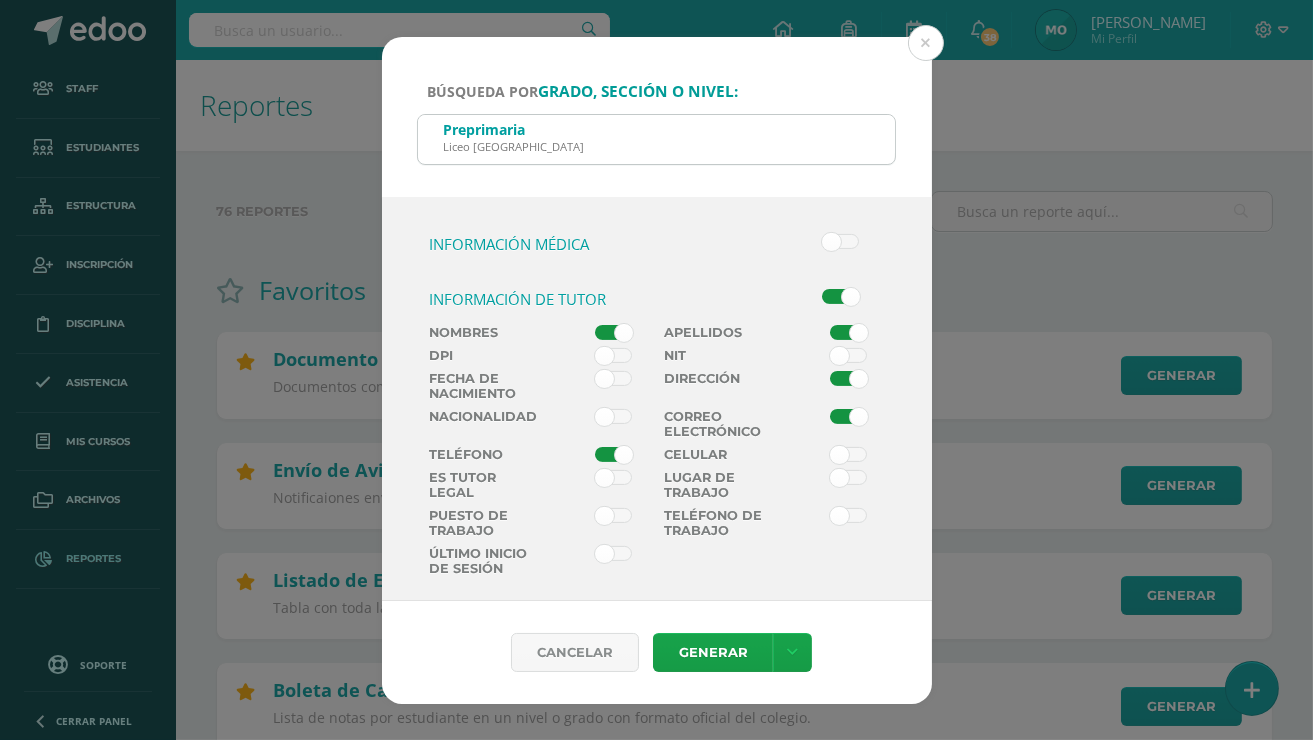 click at bounding box center [833, 428] 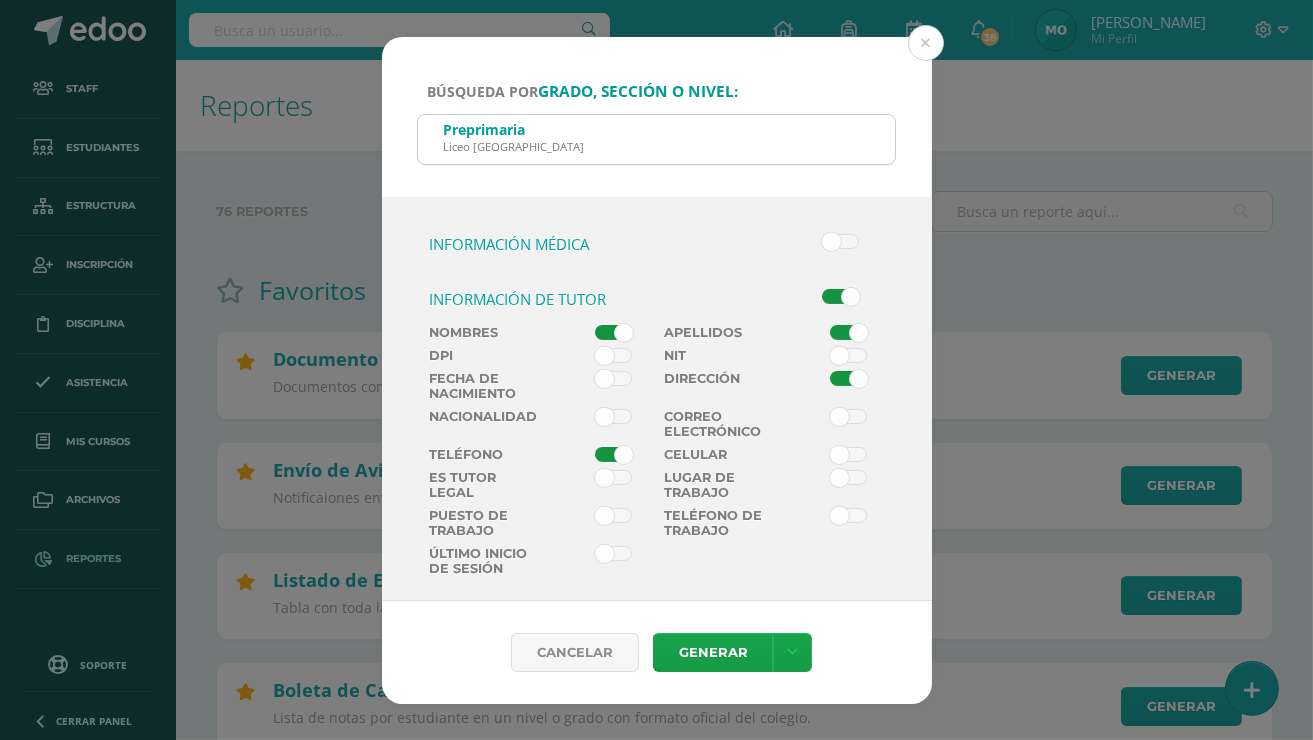 click at bounding box center [613, 516] 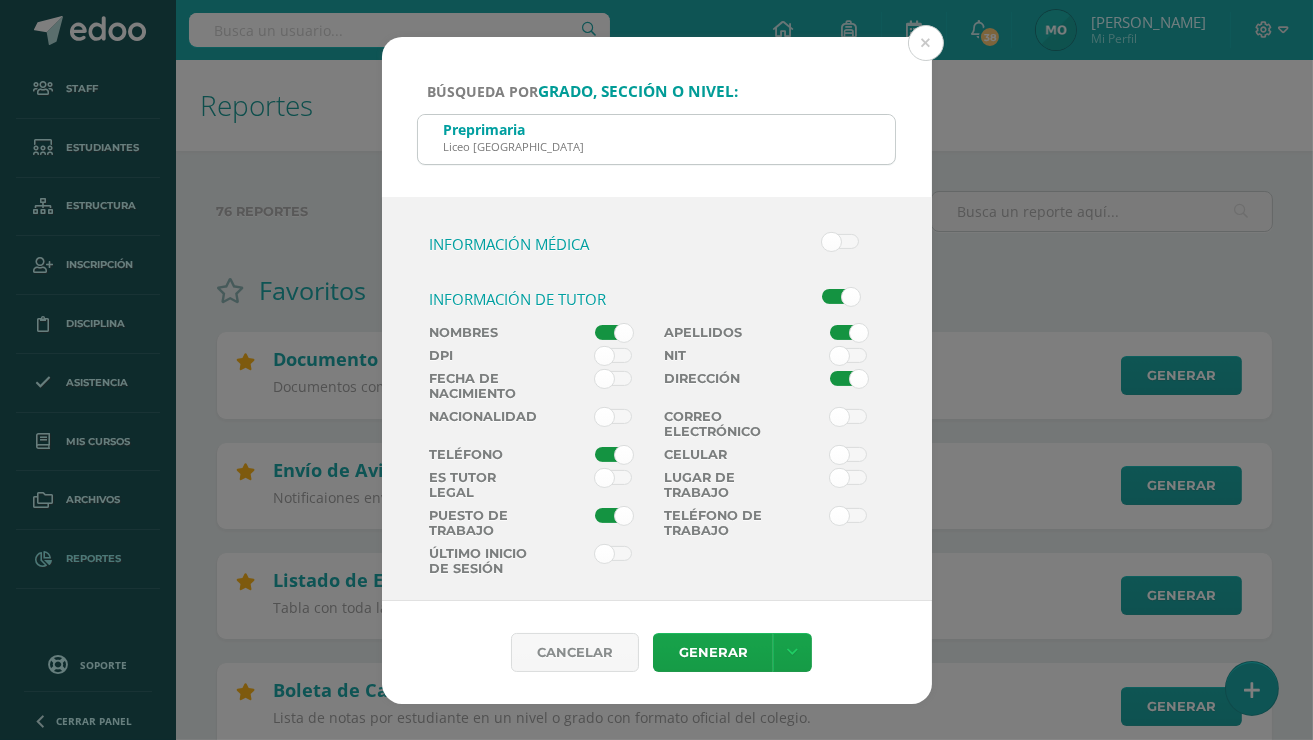 click at bounding box center [848, 516] 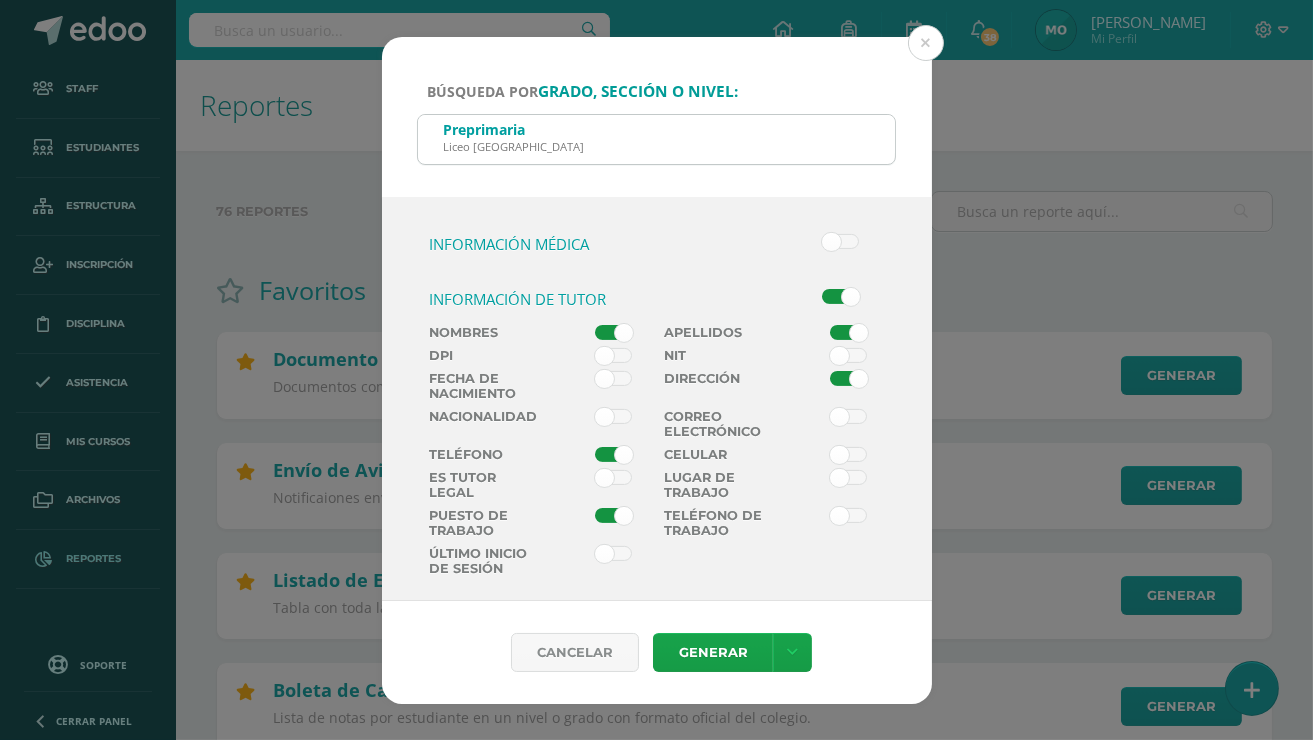 click at bounding box center (0, 0) 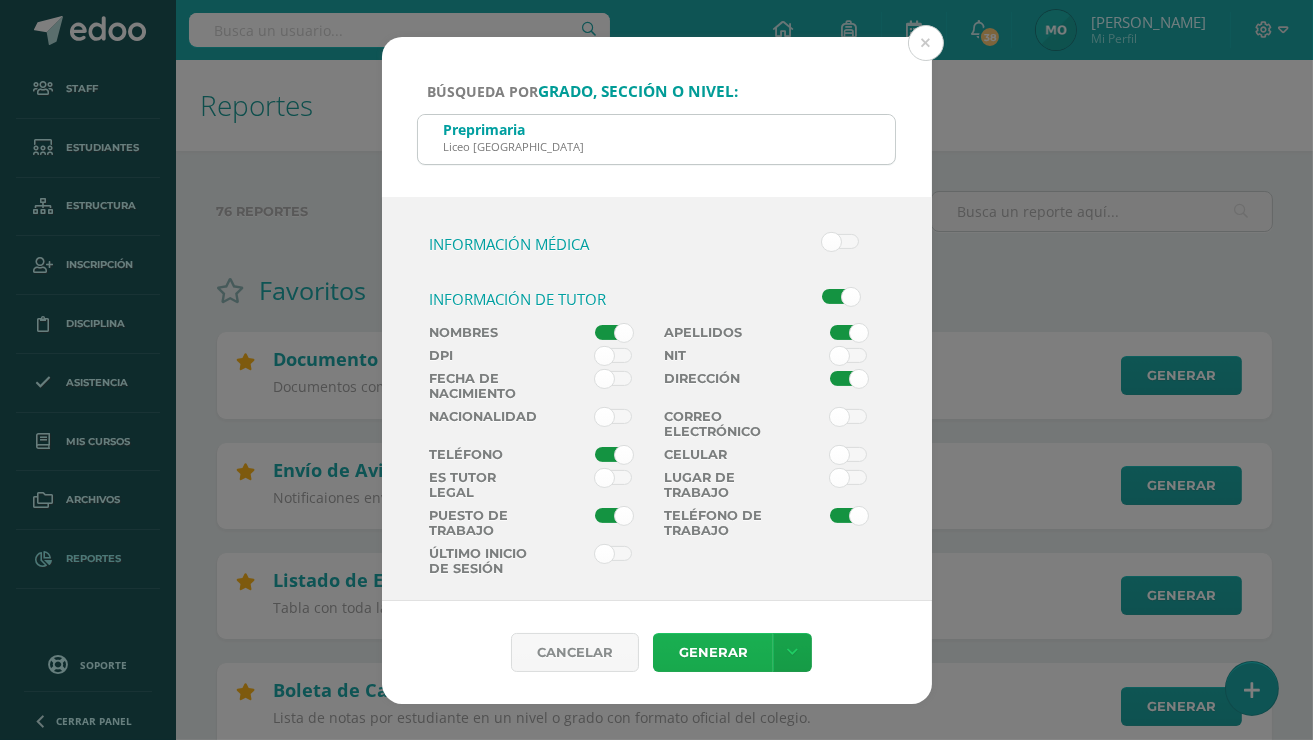 click on "Generar" at bounding box center (713, 652) 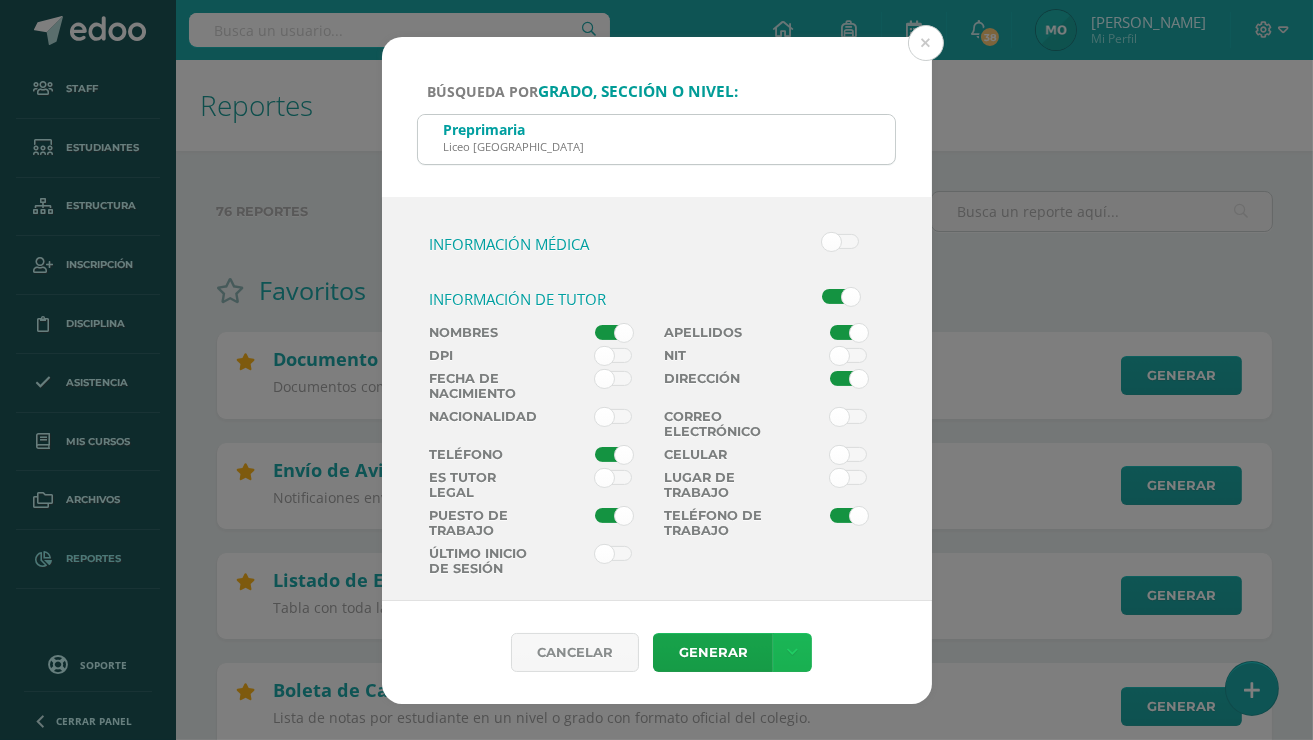 click at bounding box center (792, 652) 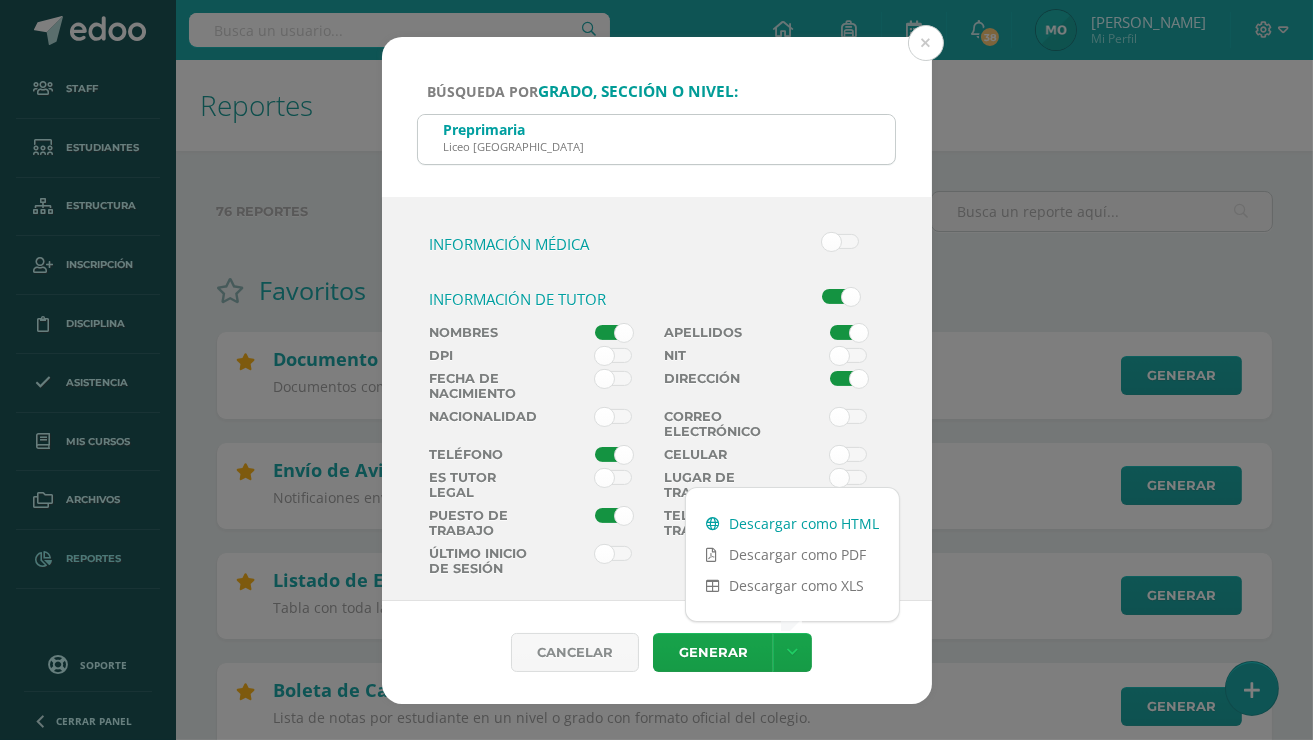 click on "Descargar como HTML" at bounding box center [792, 523] 